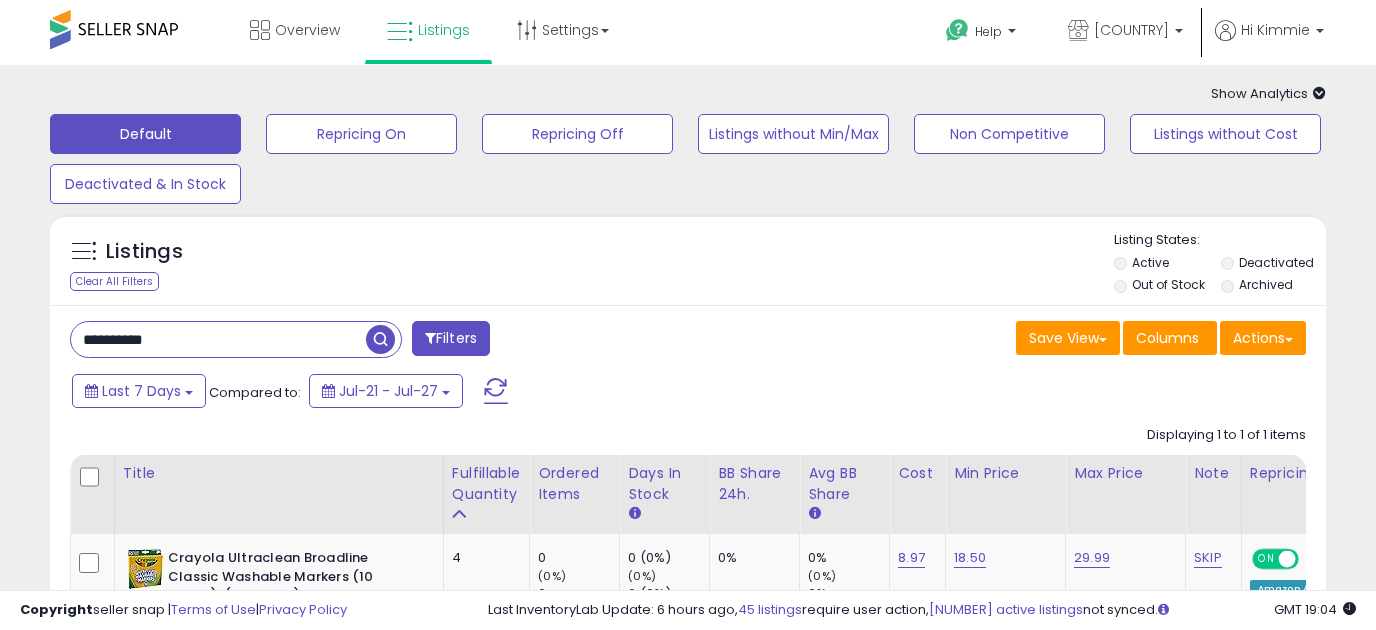 scroll, scrollTop: 265, scrollLeft: 0, axis: vertical 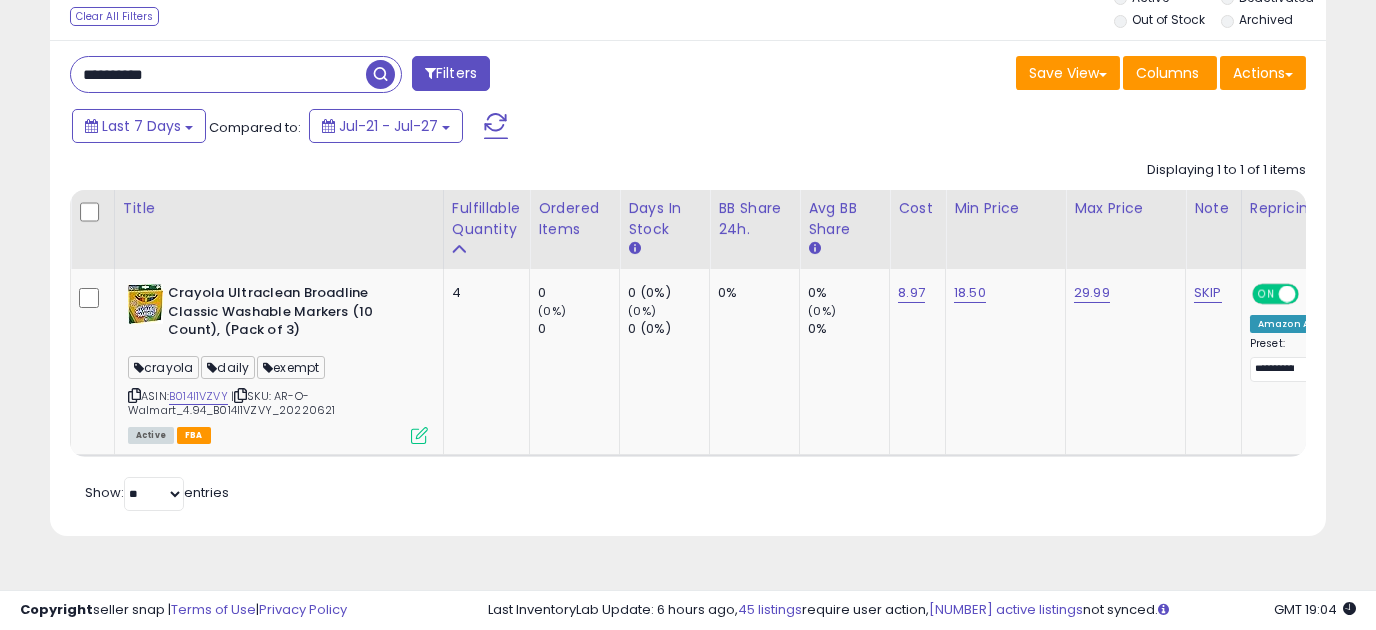 drag, startPoint x: 257, startPoint y: 74, endPoint x: -31, endPoint y: 124, distance: 292.30804 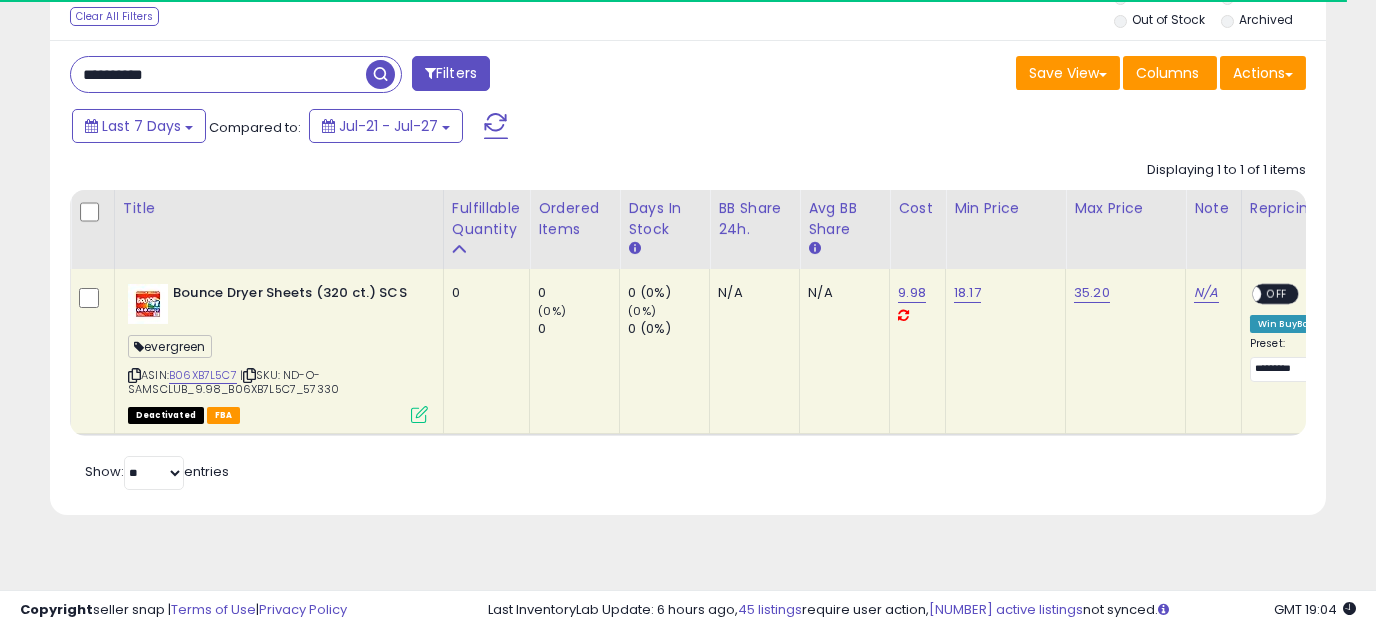scroll, scrollTop: 0, scrollLeft: 38, axis: horizontal 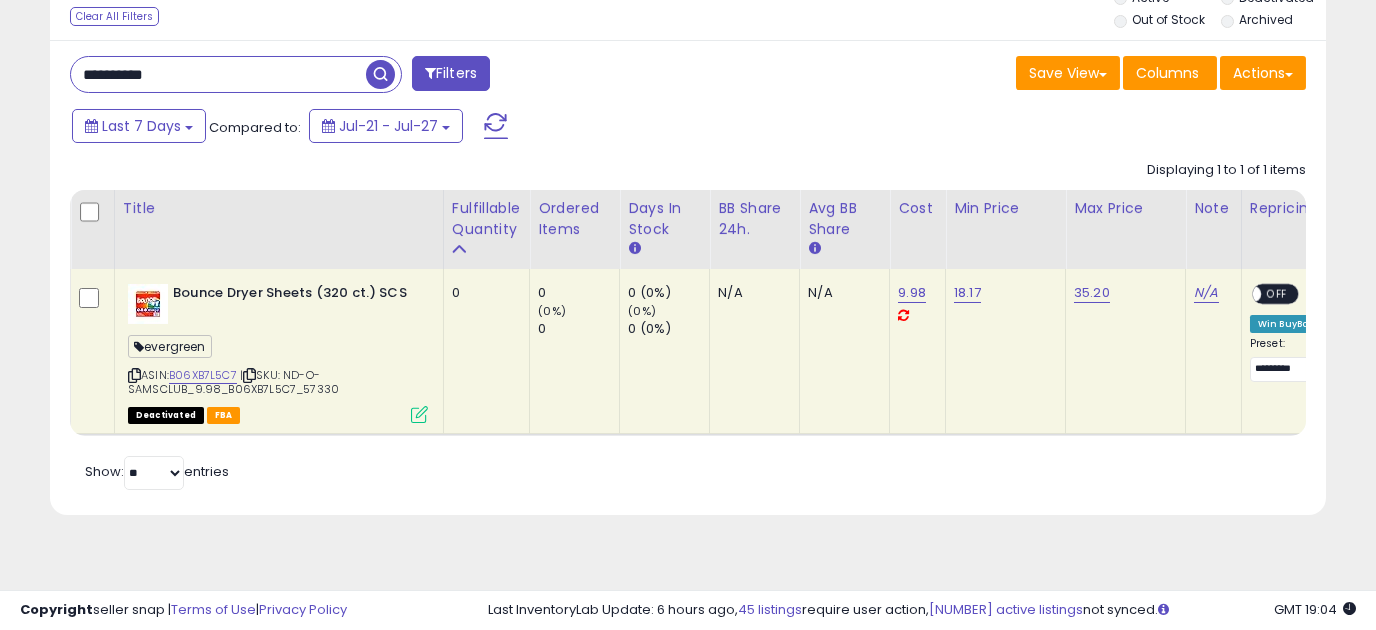 drag, startPoint x: 132, startPoint y: 80, endPoint x: -40, endPoint y: 118, distance: 176.14766 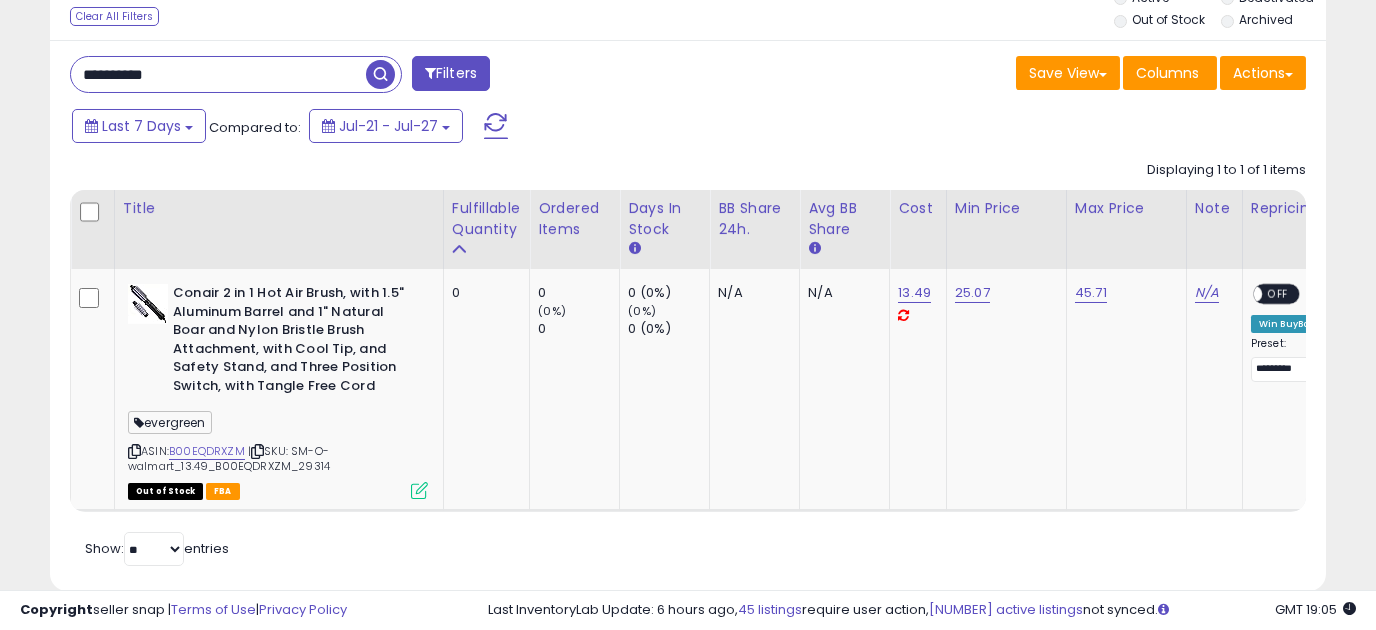 scroll, scrollTop: 0, scrollLeft: 68, axis: horizontal 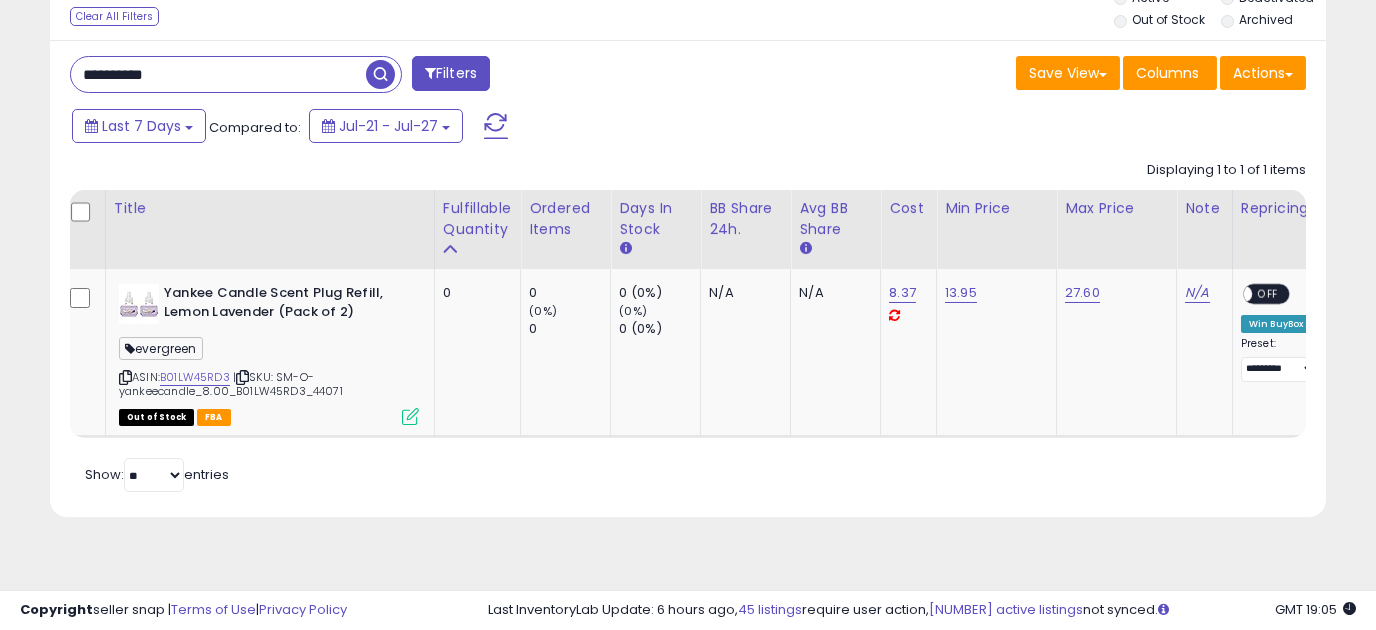 drag, startPoint x: 242, startPoint y: 73, endPoint x: -36, endPoint y: 87, distance: 278.3523 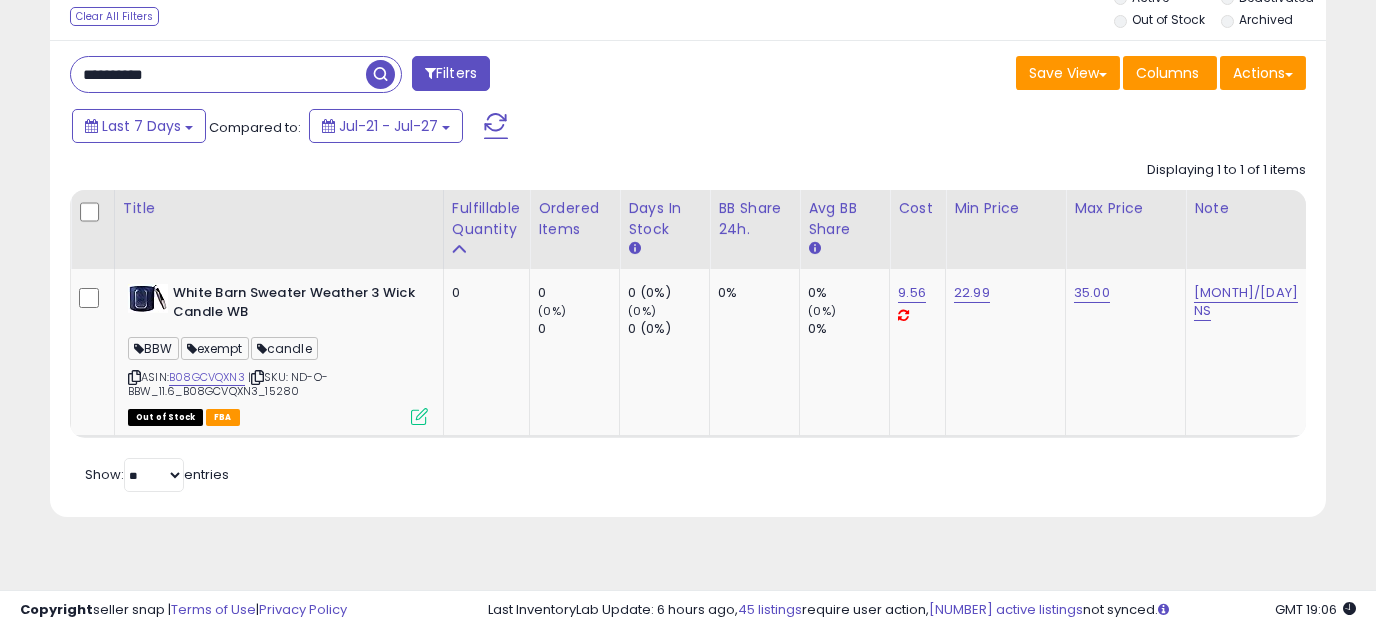 drag, startPoint x: 260, startPoint y: 64, endPoint x: -3, endPoint y: 69, distance: 263.04752 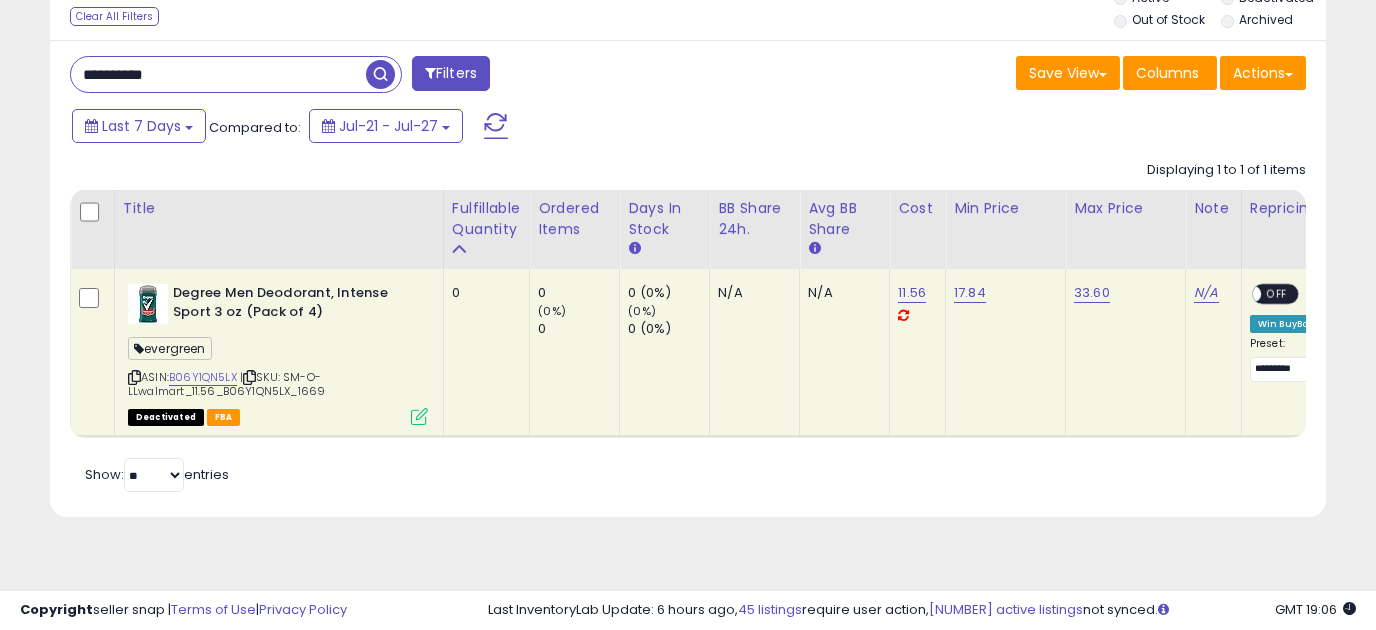 scroll, scrollTop: 0, scrollLeft: 849, axis: horizontal 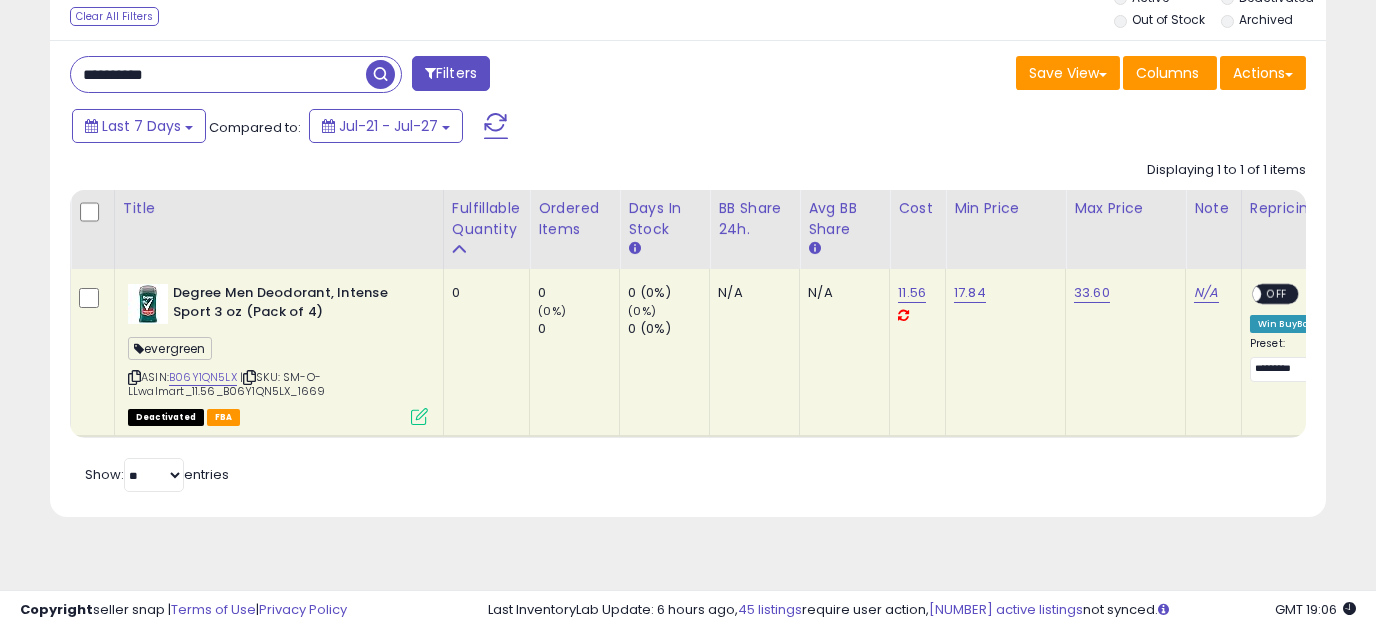 drag, startPoint x: 286, startPoint y: 70, endPoint x: -101, endPoint y: 94, distance: 387.74347 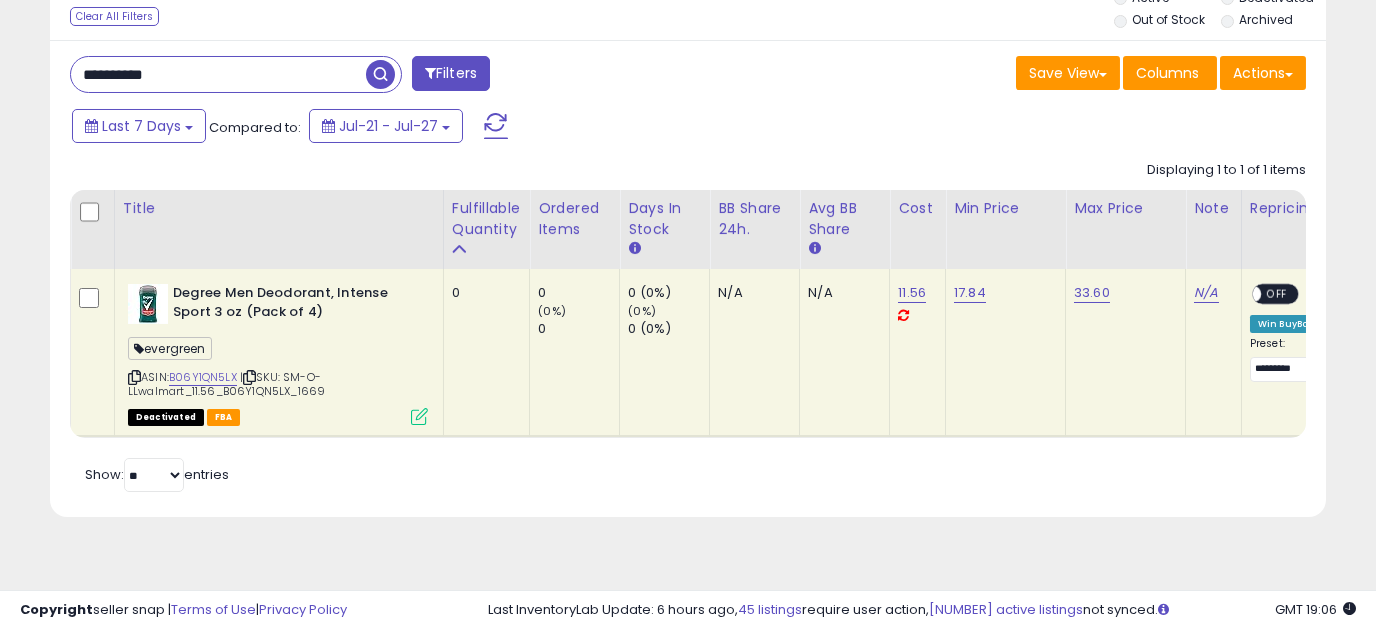 paste 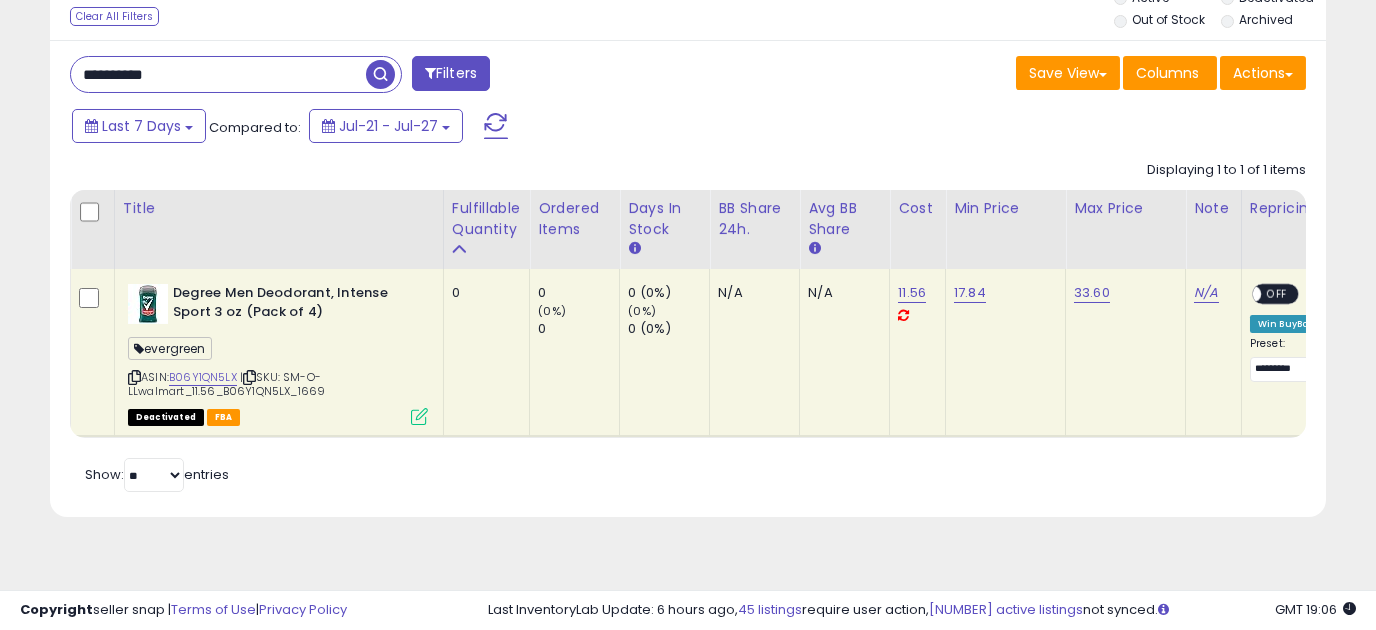 click at bounding box center [380, 74] 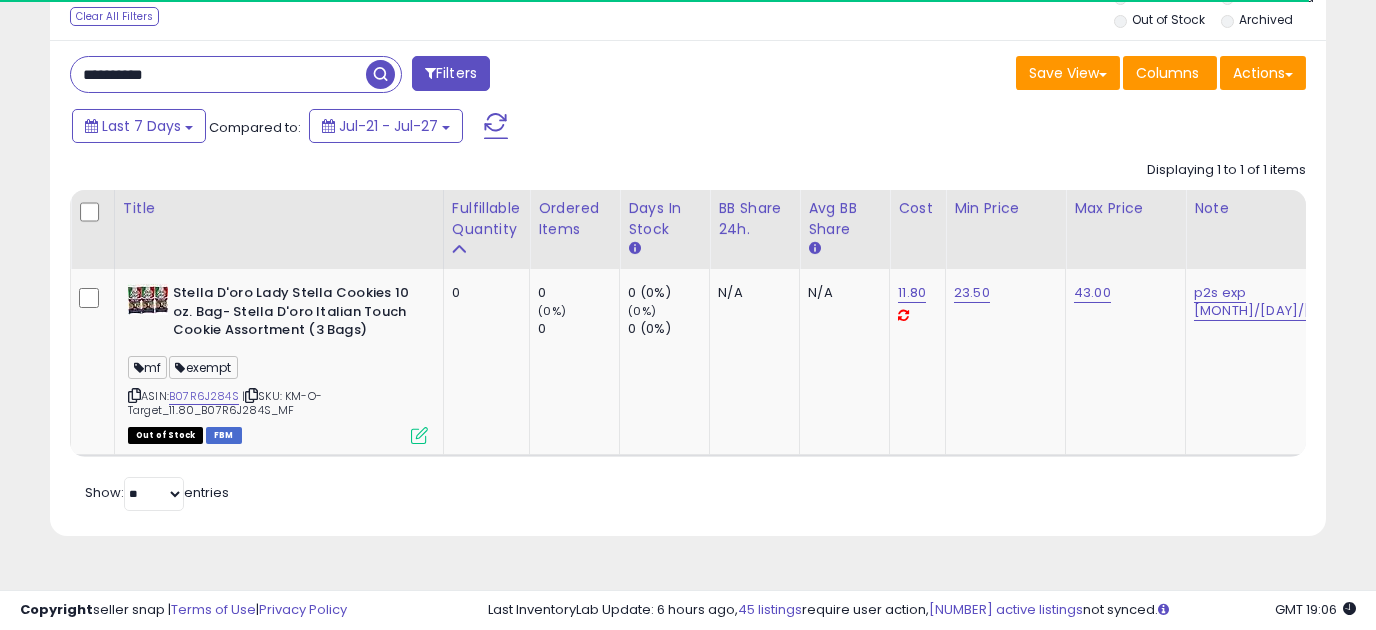 scroll, scrollTop: 0, scrollLeft: 177, axis: horizontal 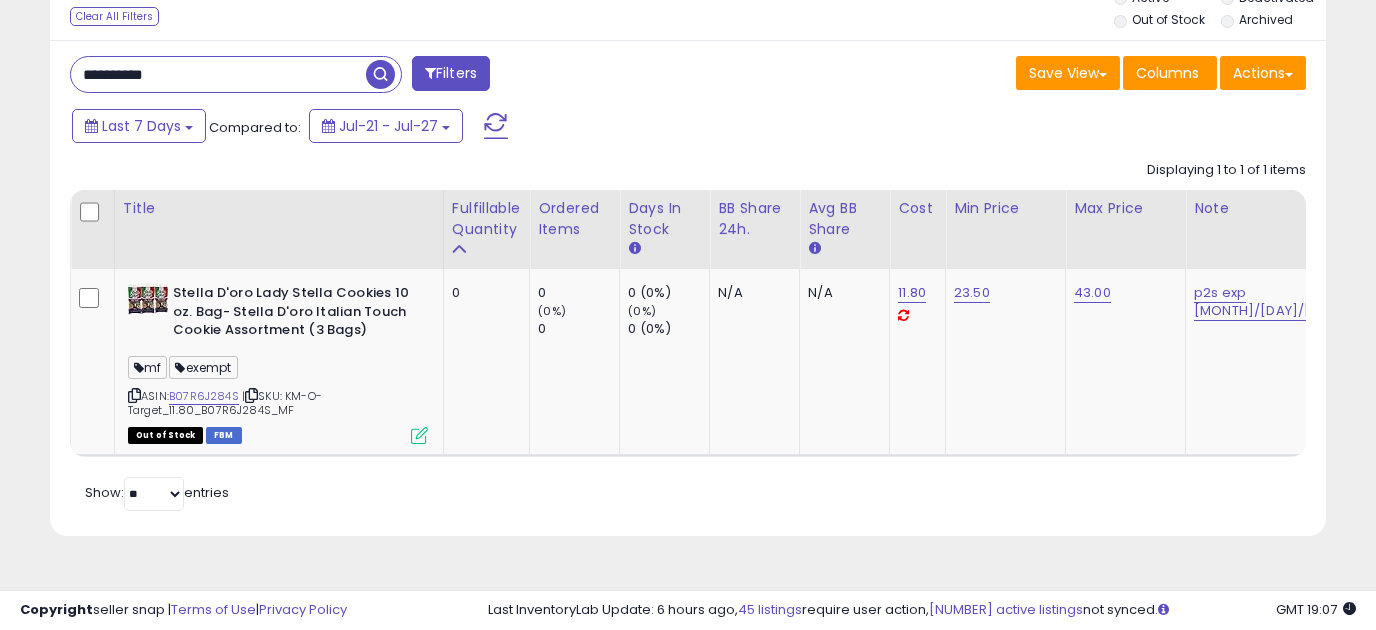 drag, startPoint x: 211, startPoint y: 67, endPoint x: -14, endPoint y: 62, distance: 225.05554 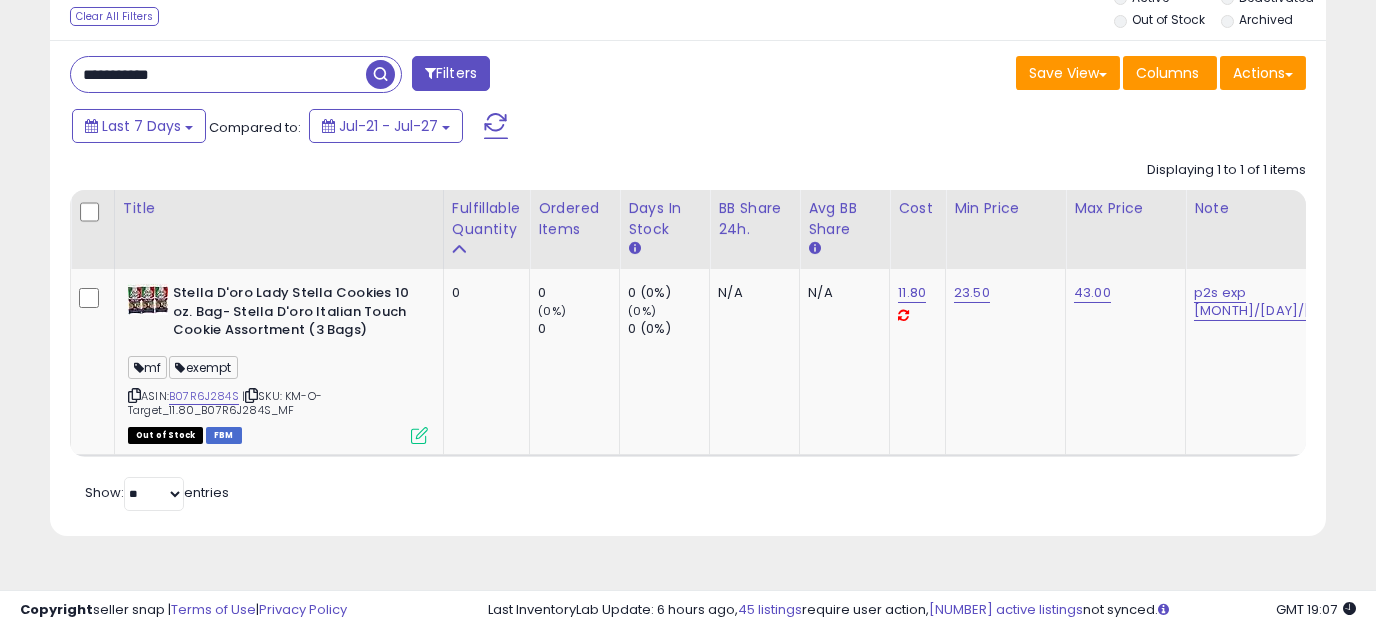 click at bounding box center (380, 74) 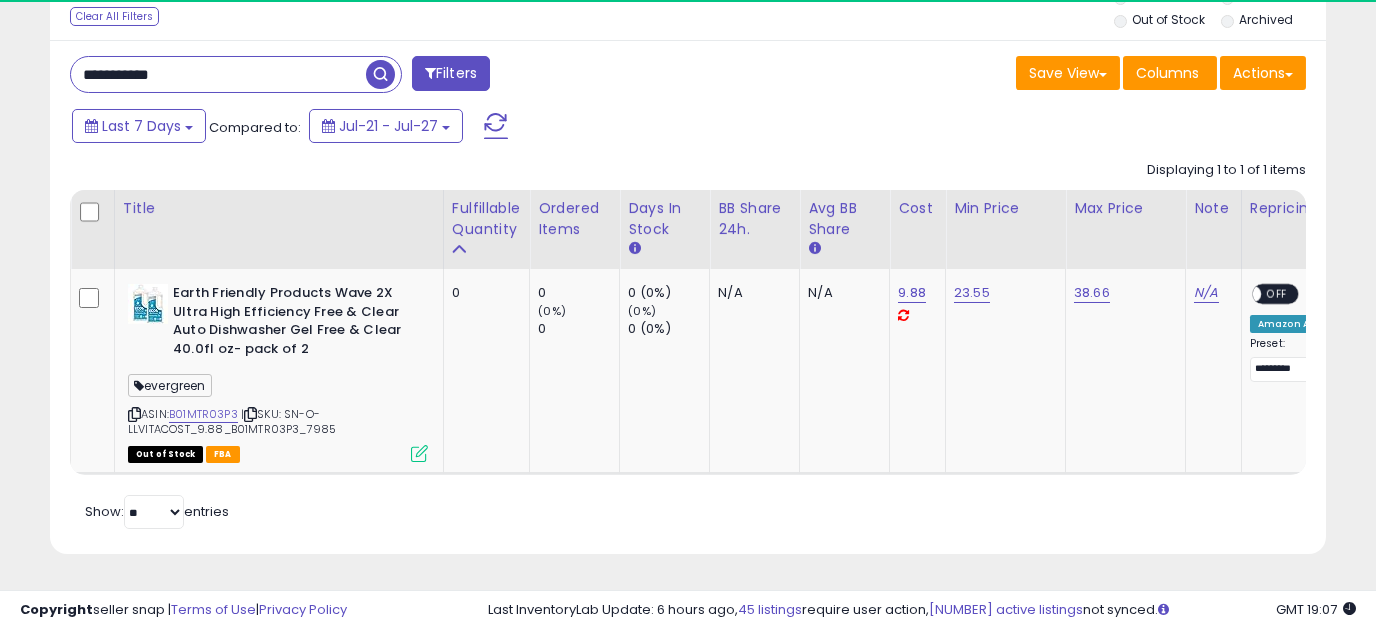 scroll, scrollTop: 0, scrollLeft: 538, axis: horizontal 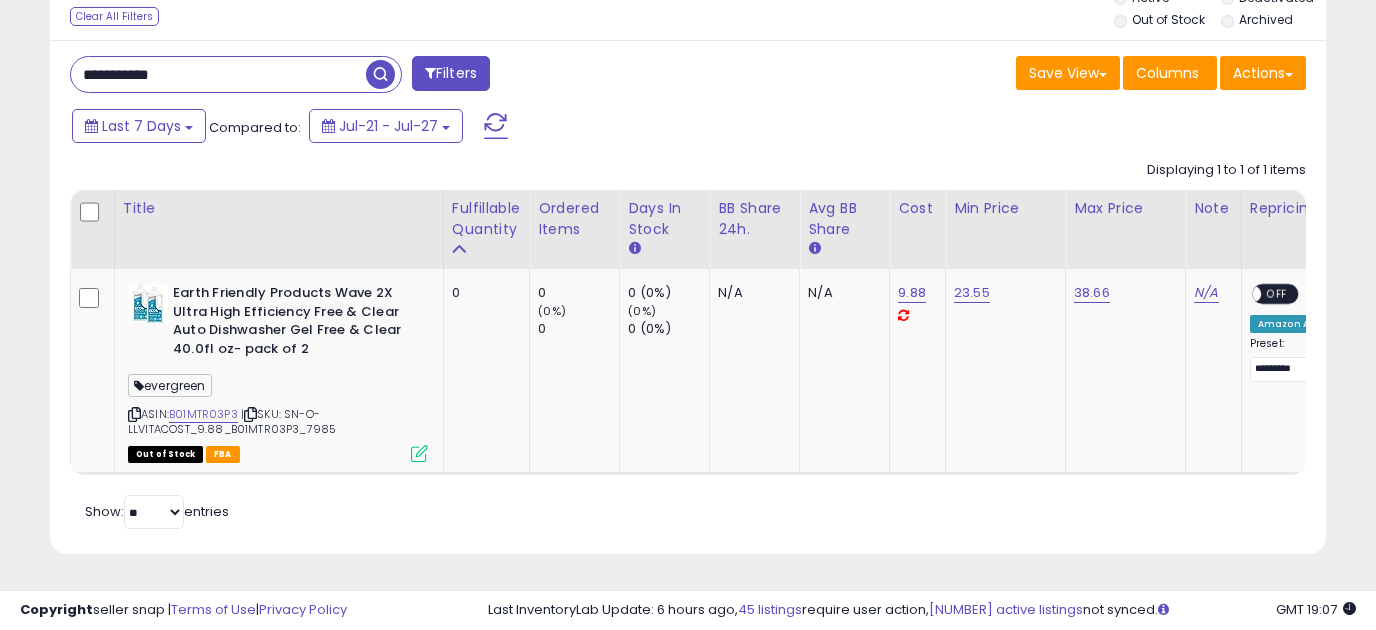 drag, startPoint x: 255, startPoint y: 70, endPoint x: -67, endPoint y: 86, distance: 322.39728 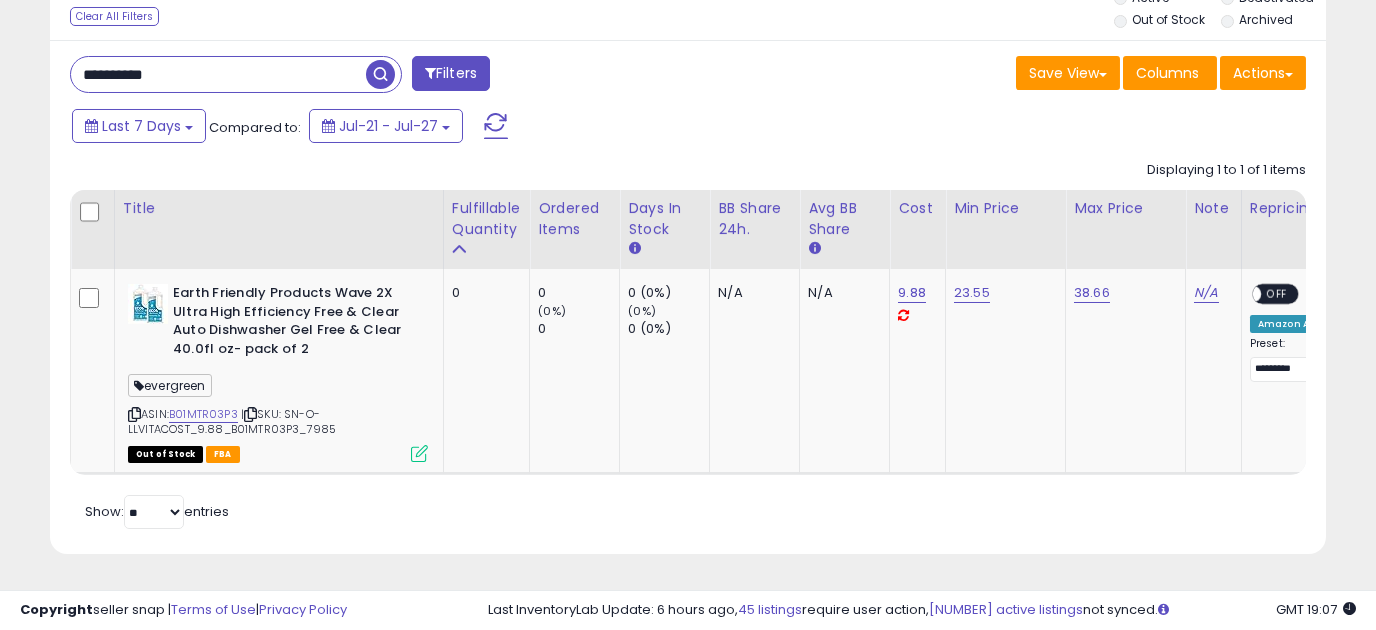 click at bounding box center (380, 74) 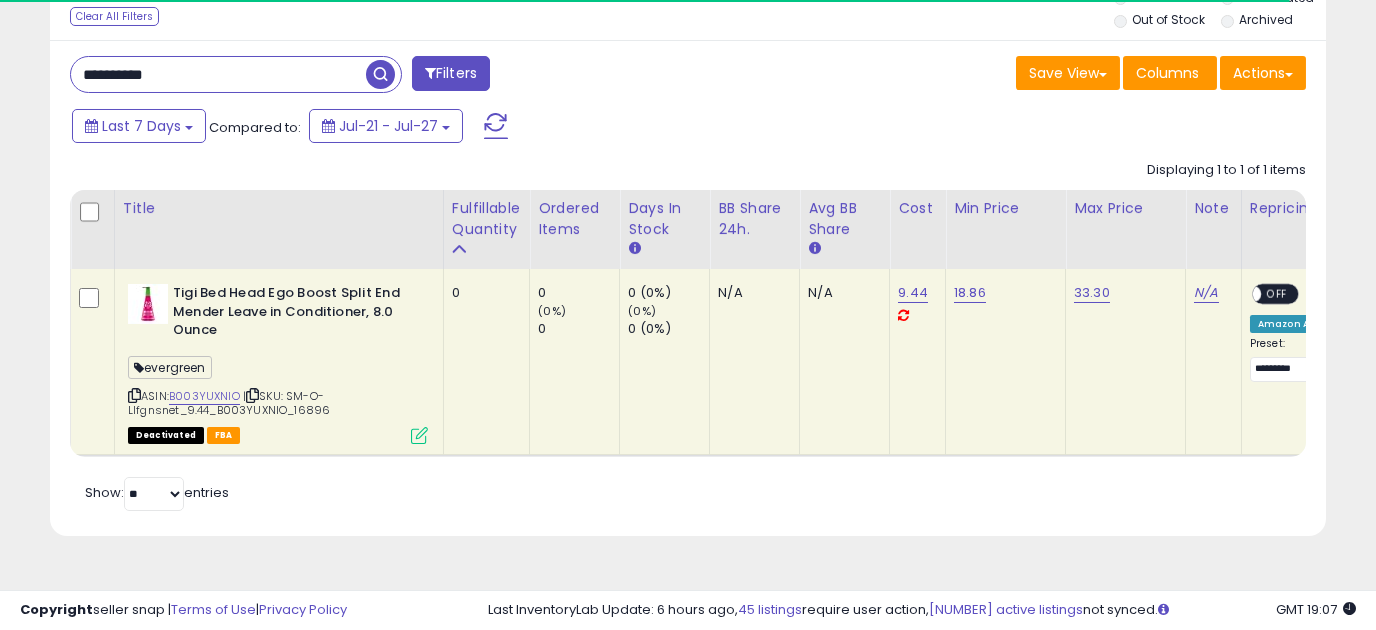 scroll, scrollTop: 0, scrollLeft: 93, axis: horizontal 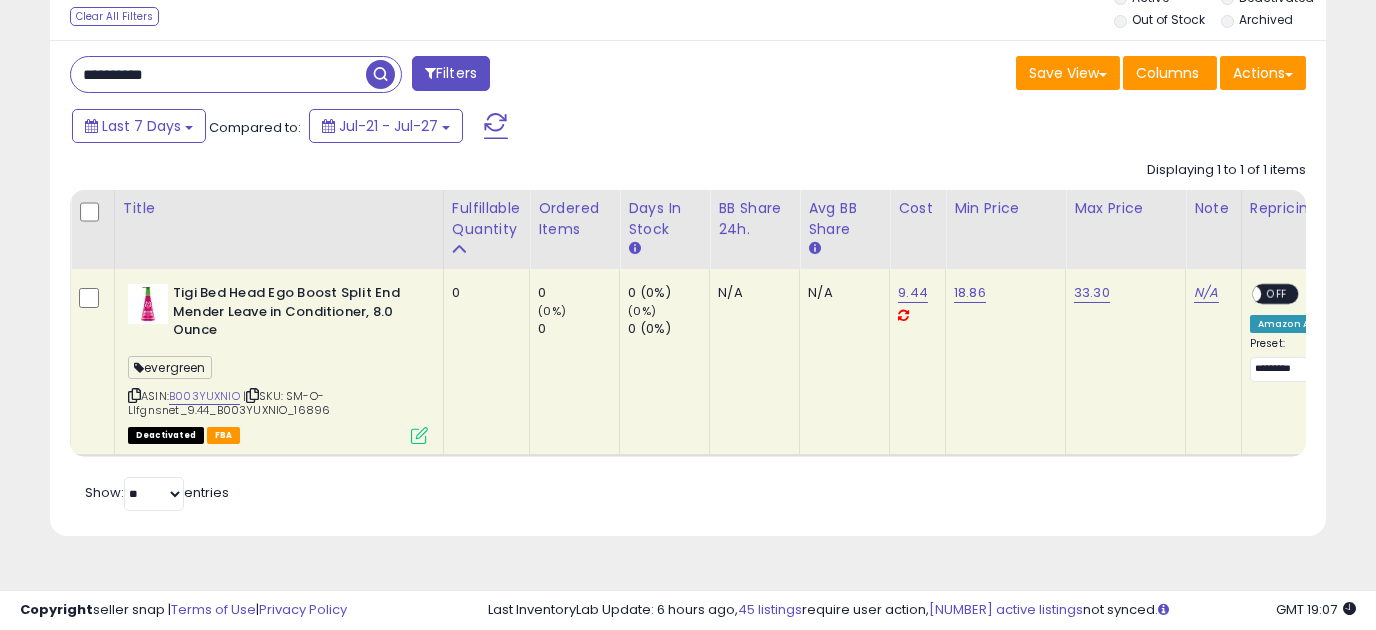 drag, startPoint x: 227, startPoint y: 74, endPoint x: -45, endPoint y: 95, distance: 272.80945 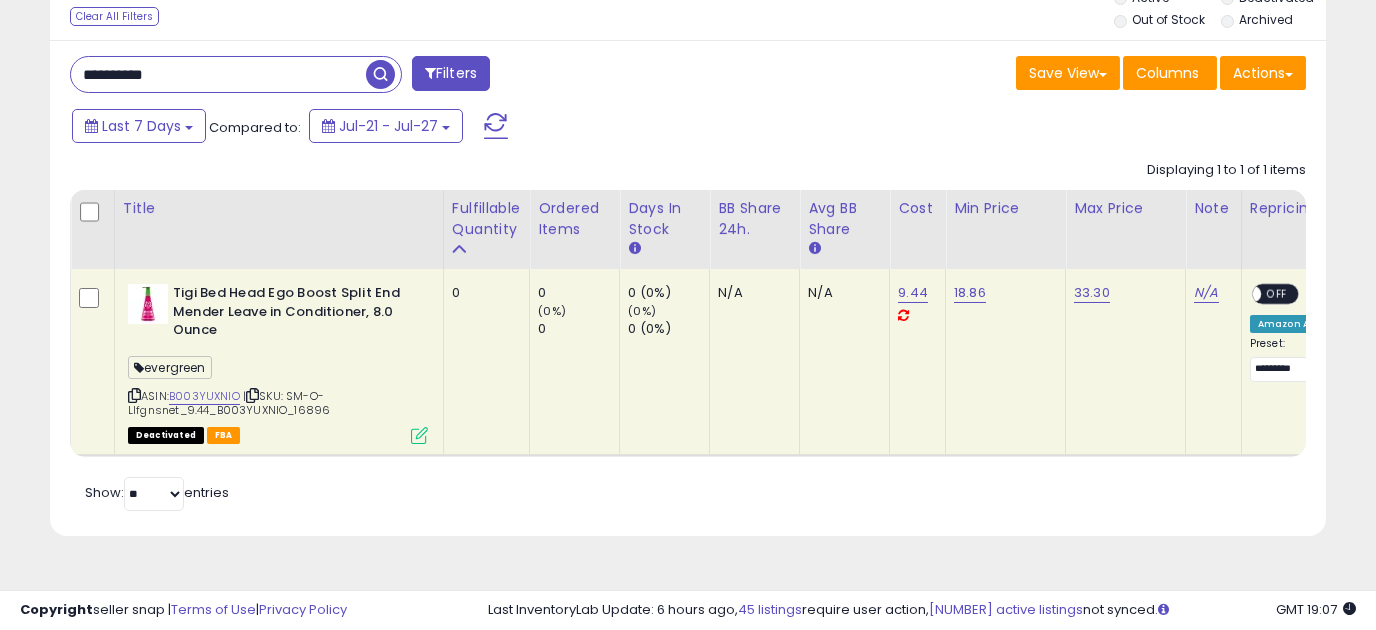paste 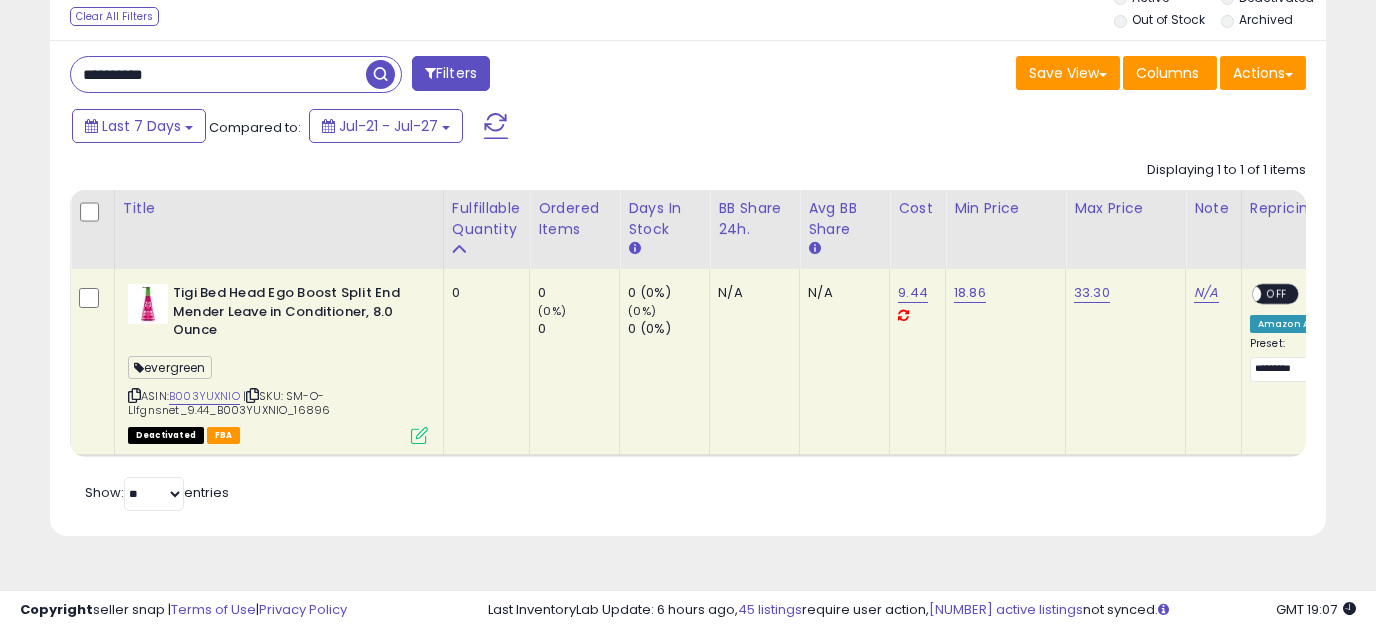 click at bounding box center (380, 74) 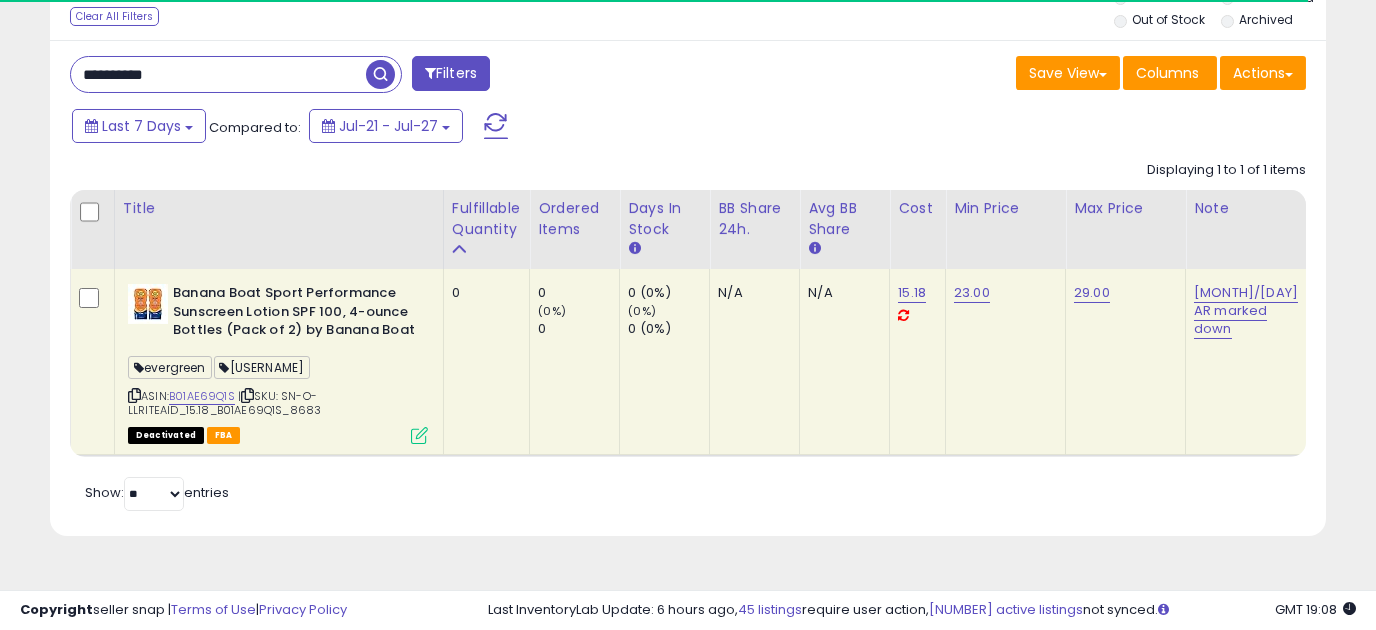 scroll, scrollTop: 0, scrollLeft: 115, axis: horizontal 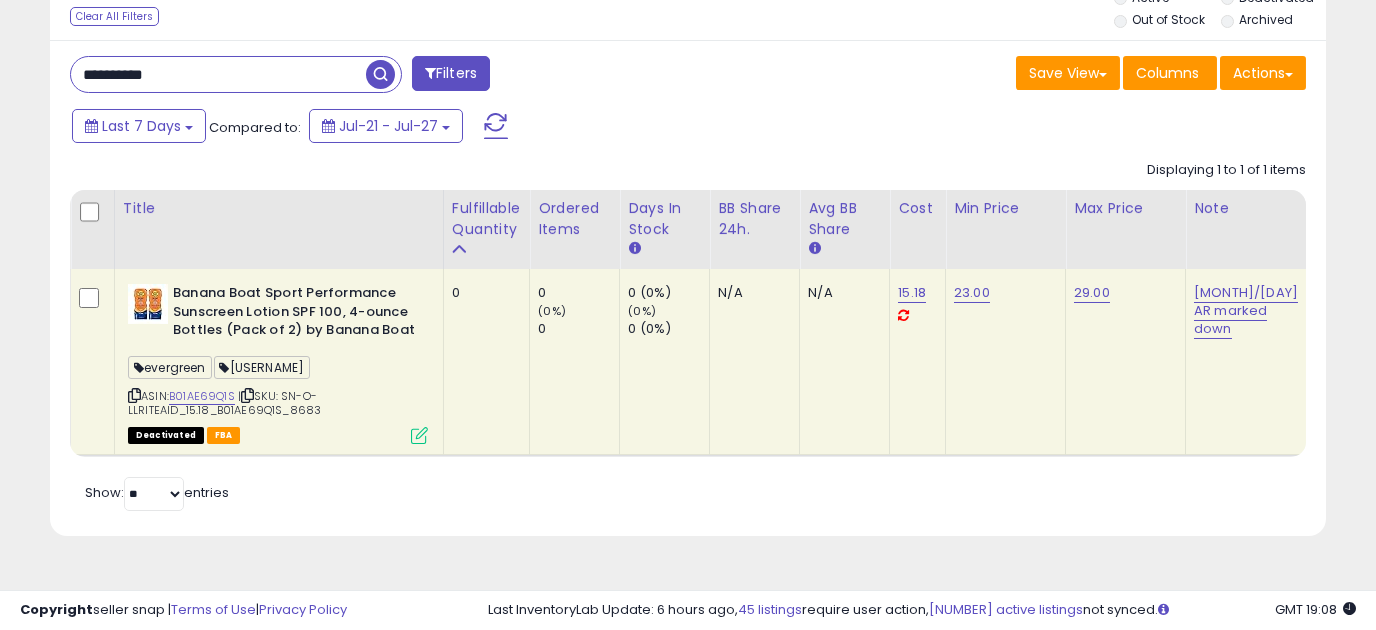 drag, startPoint x: 273, startPoint y: 73, endPoint x: -32, endPoint y: 103, distance: 306.47186 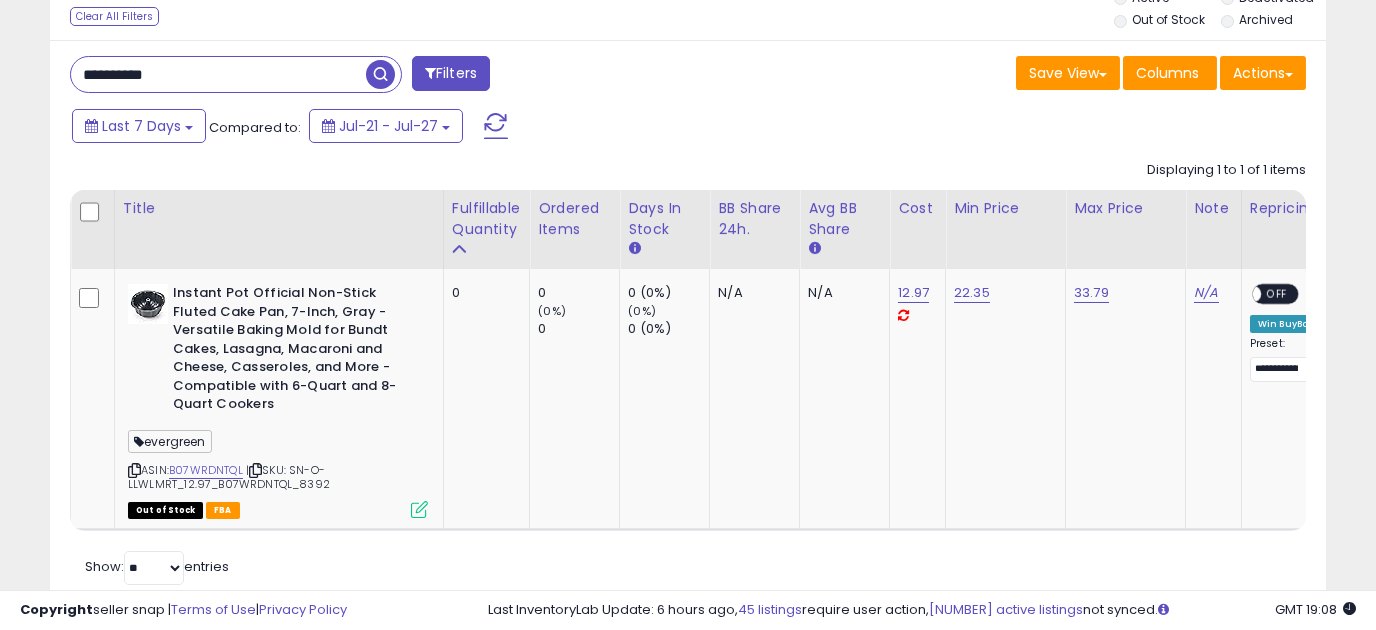 drag, startPoint x: 257, startPoint y: 67, endPoint x: -116, endPoint y: 66, distance: 373.00134 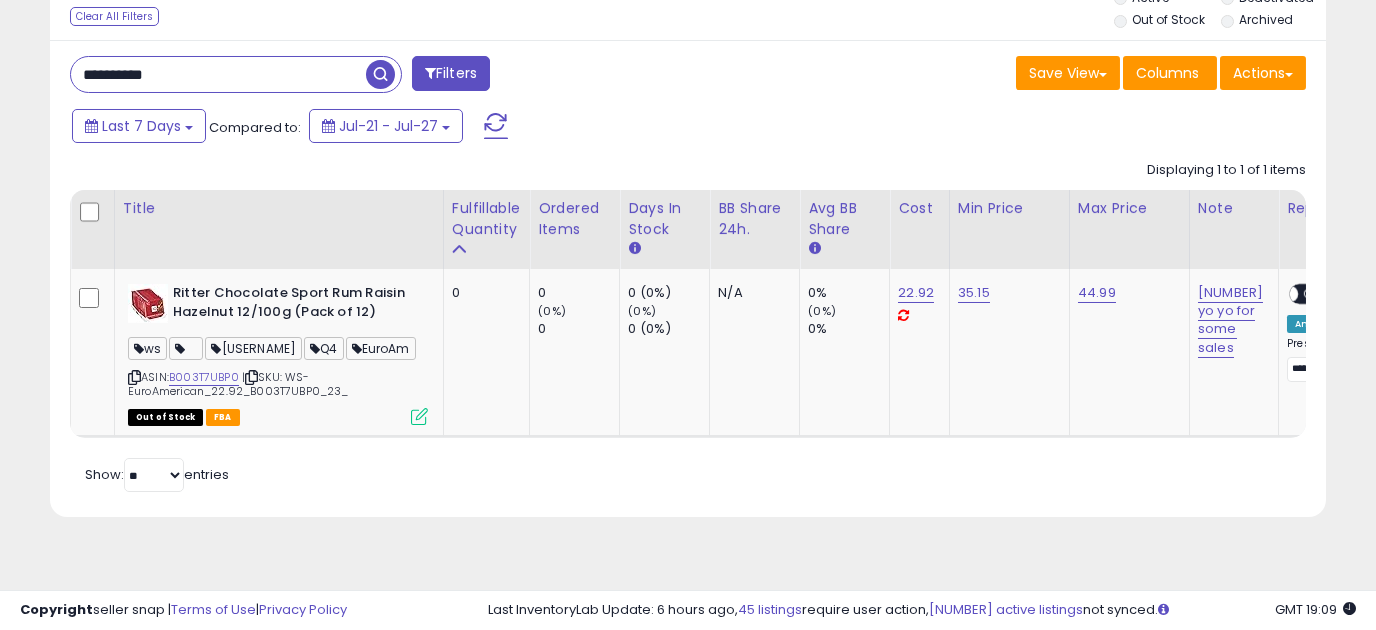 drag, startPoint x: 210, startPoint y: 77, endPoint x: -40, endPoint y: 99, distance: 250.96614 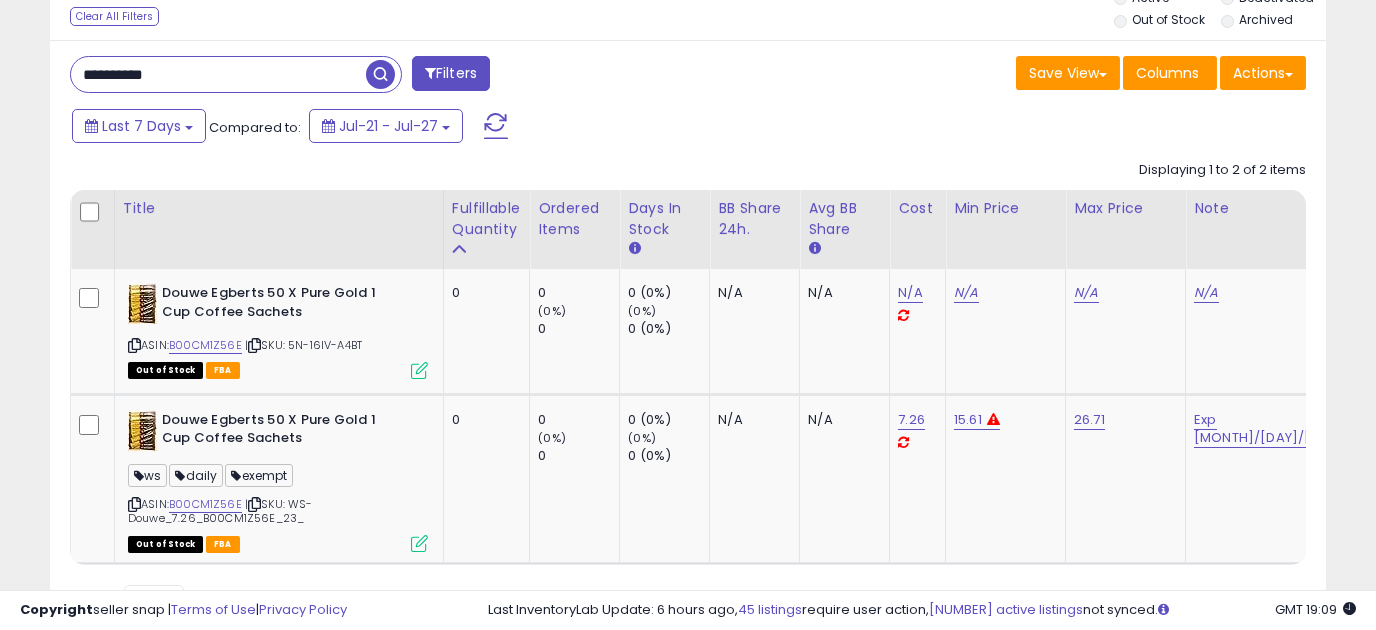 drag, startPoint x: 233, startPoint y: 74, endPoint x: -47, endPoint y: 85, distance: 280.21597 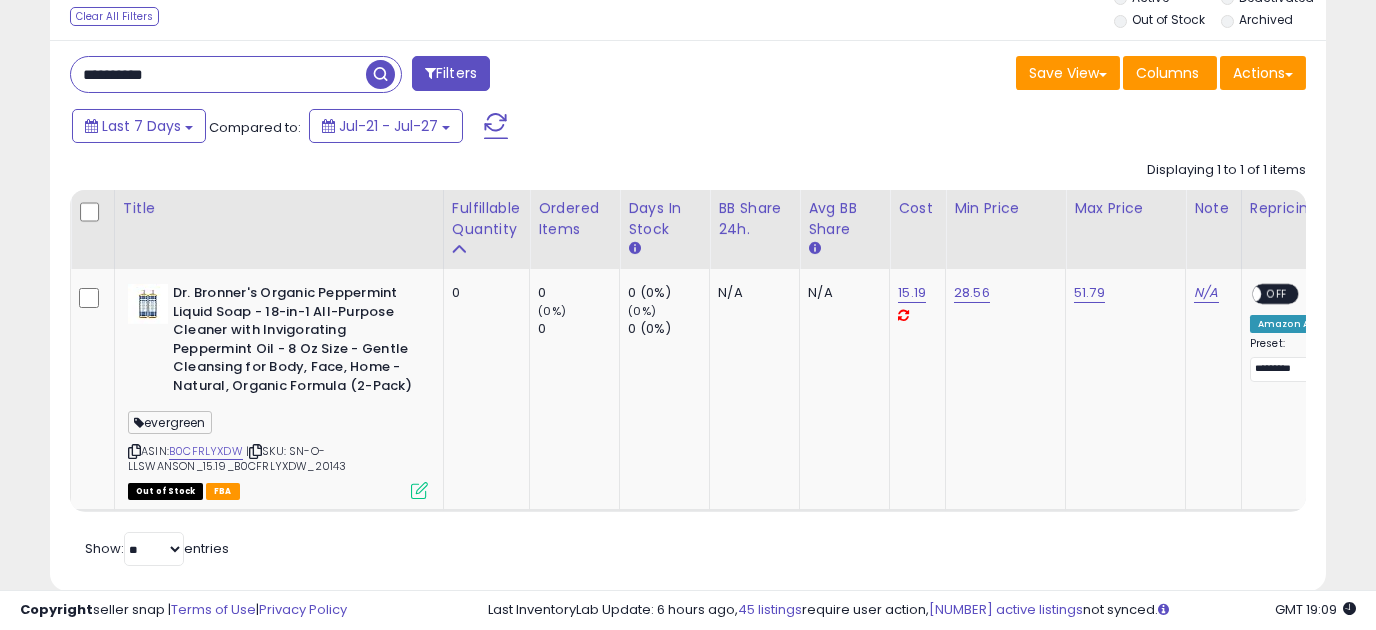 drag, startPoint x: 221, startPoint y: 88, endPoint x: -40, endPoint y: 111, distance: 262.01144 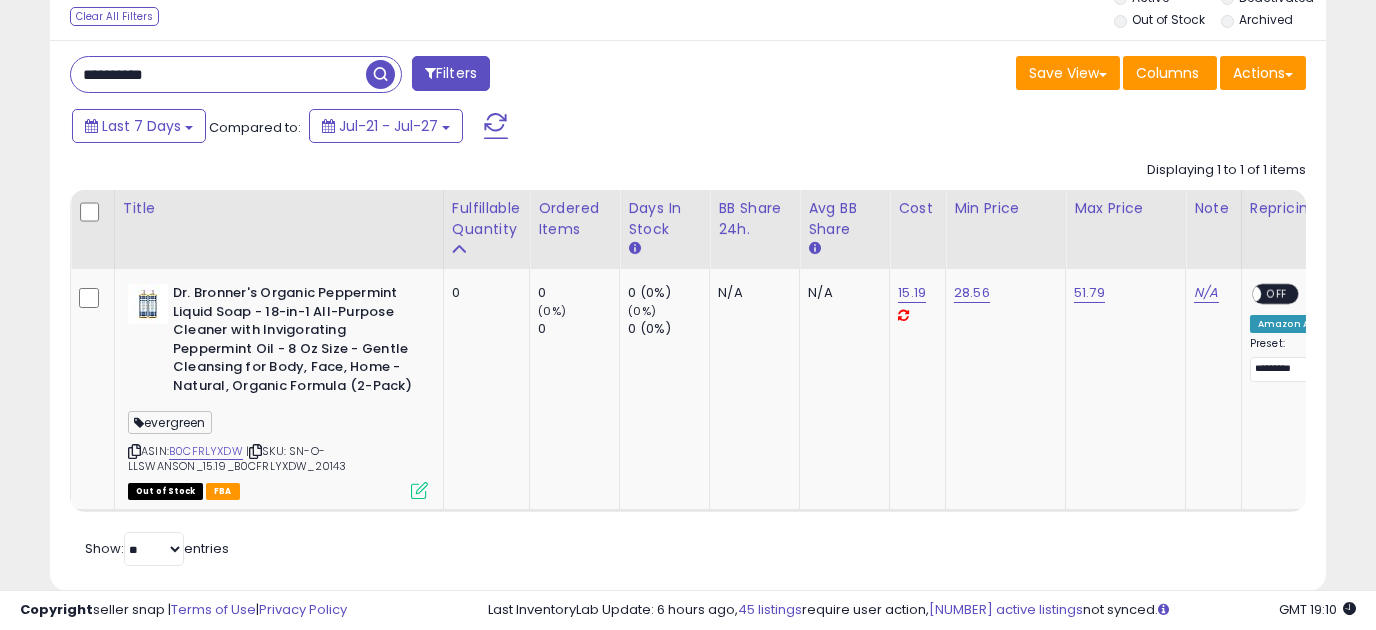 click at bounding box center (380, 74) 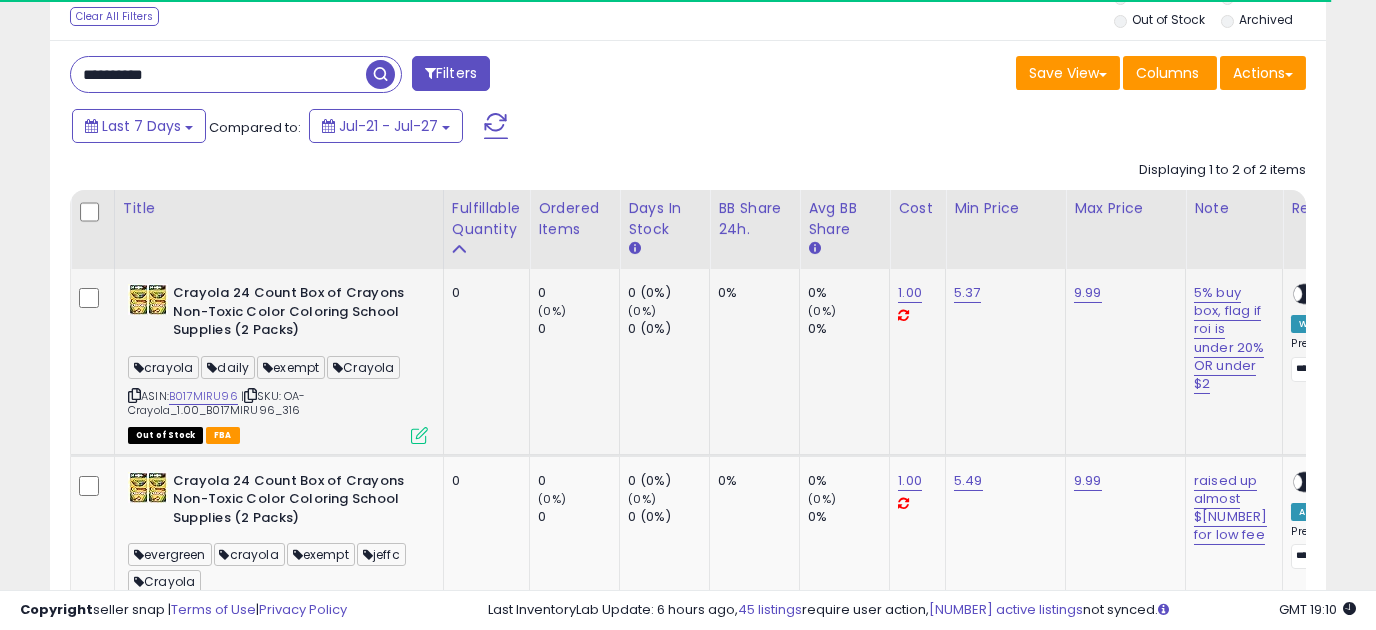 scroll, scrollTop: 390, scrollLeft: 0, axis: vertical 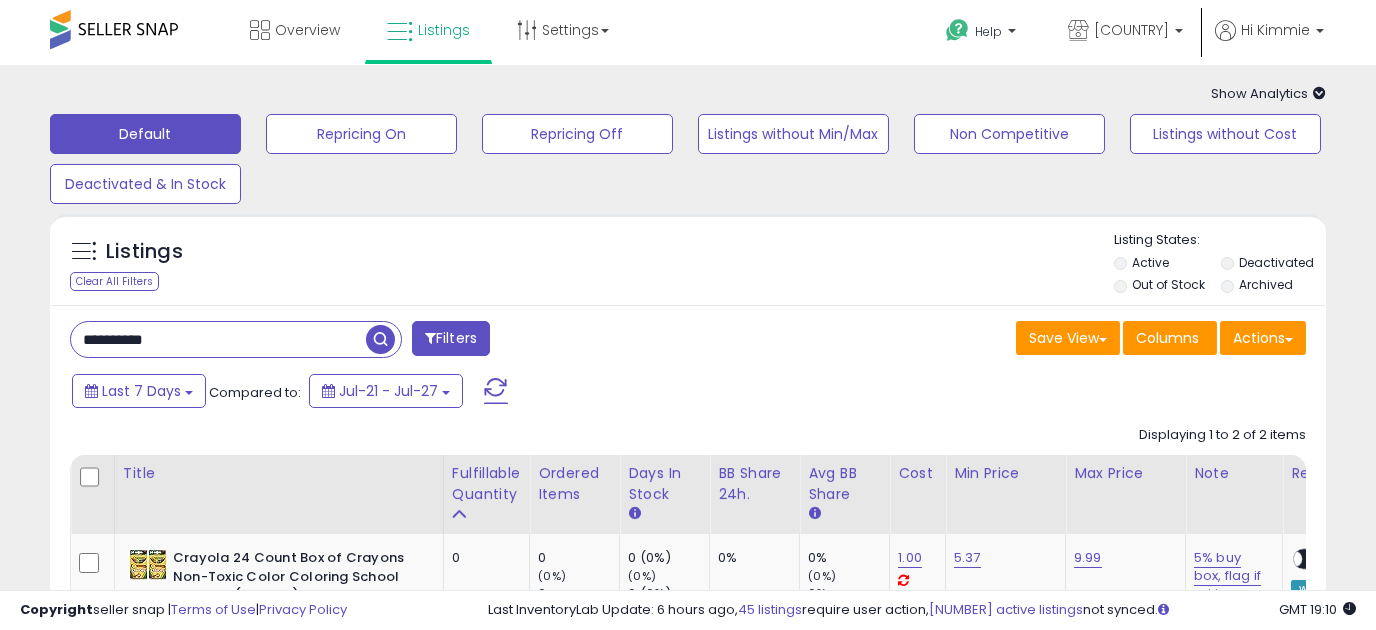 drag, startPoint x: 259, startPoint y: 342, endPoint x: -95, endPoint y: 383, distance: 356.3664 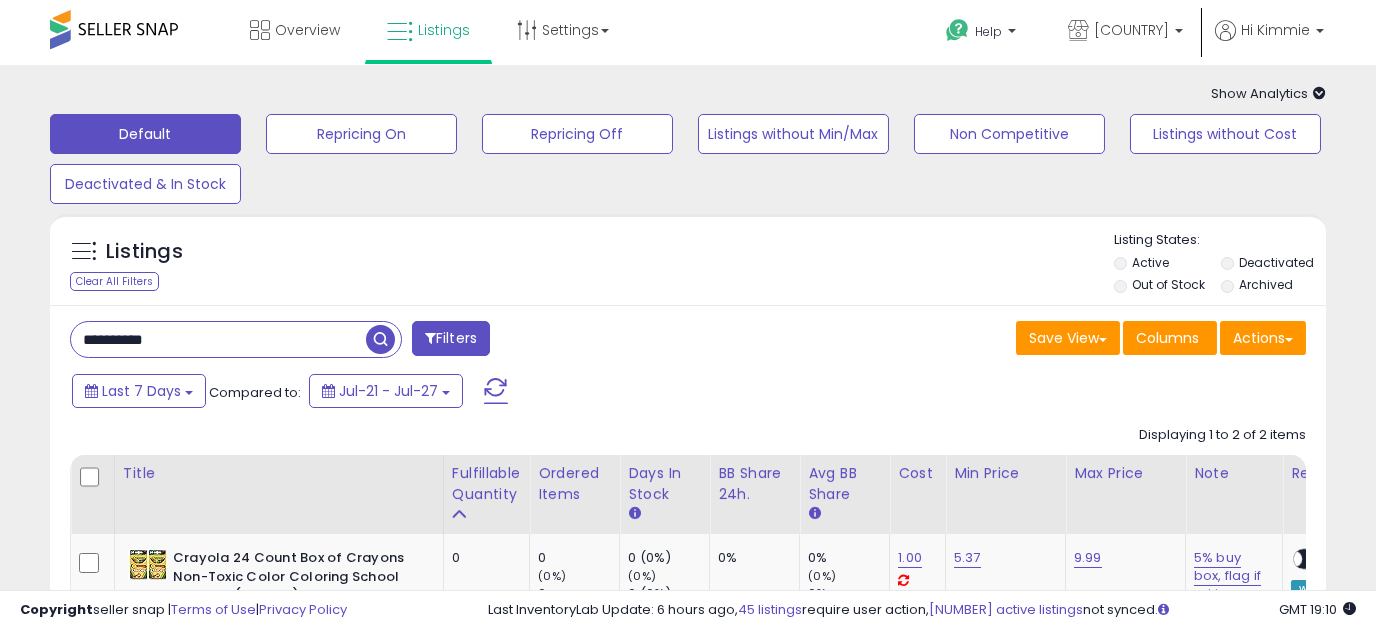 paste 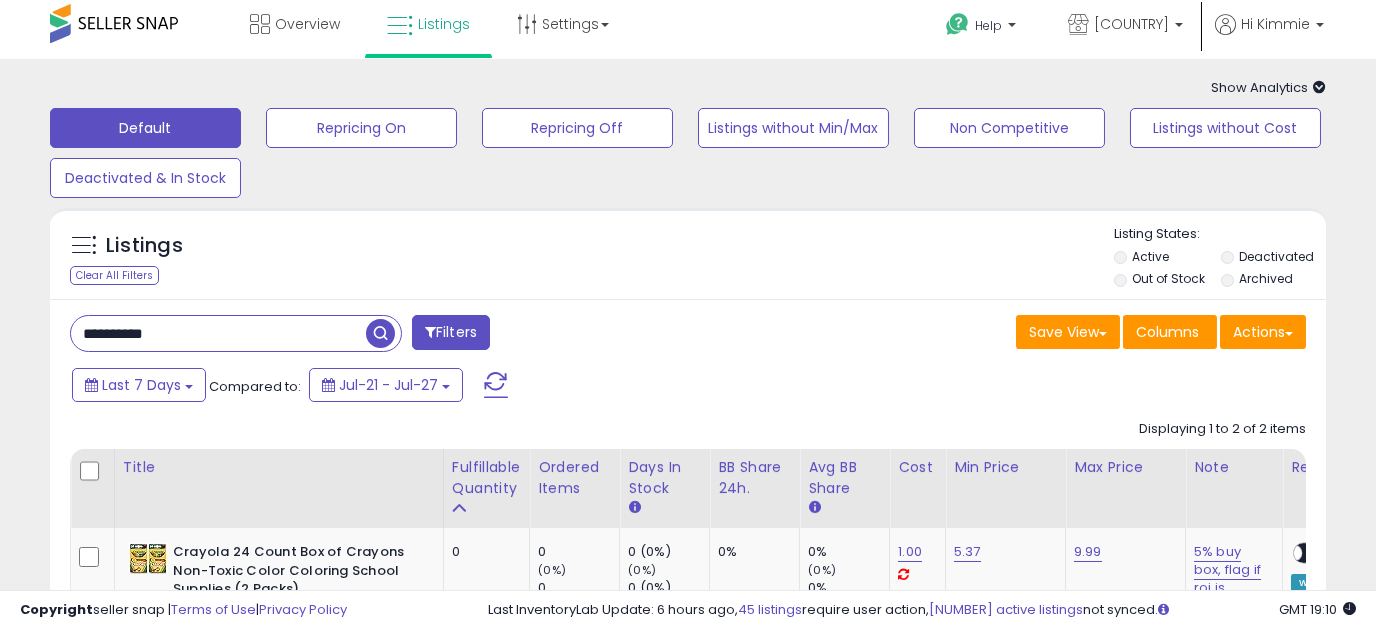 scroll, scrollTop: 0, scrollLeft: 0, axis: both 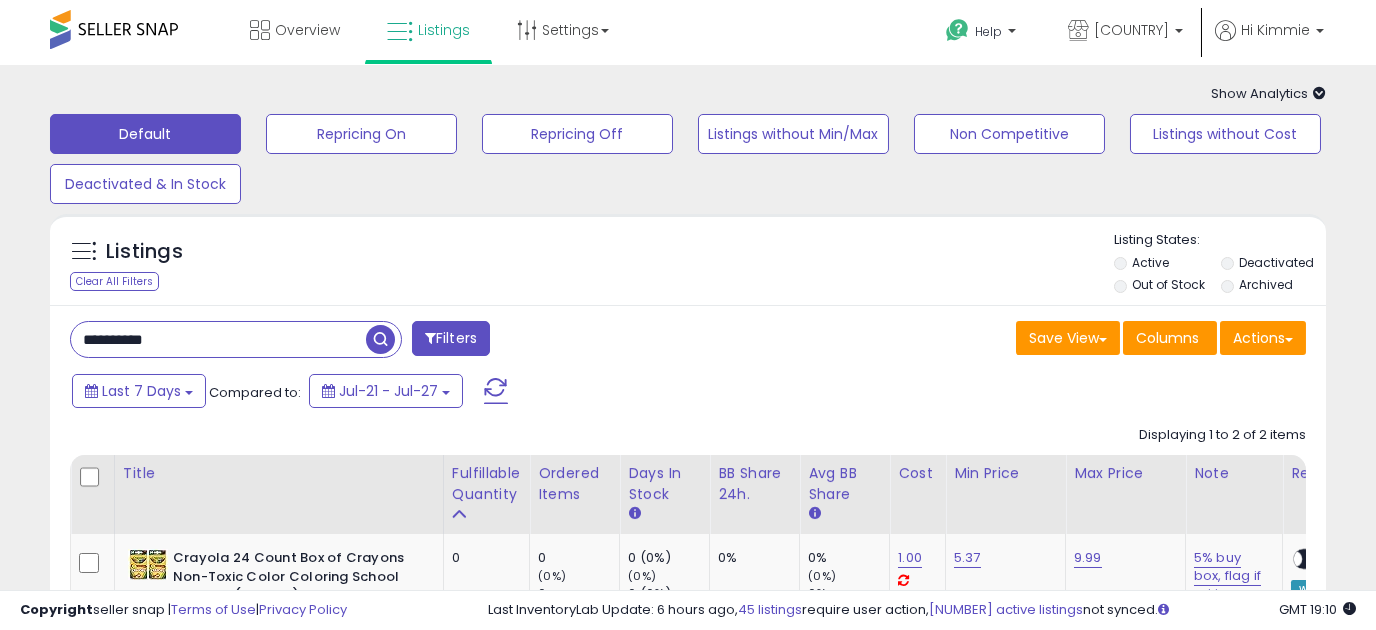 click at bounding box center (380, 339) 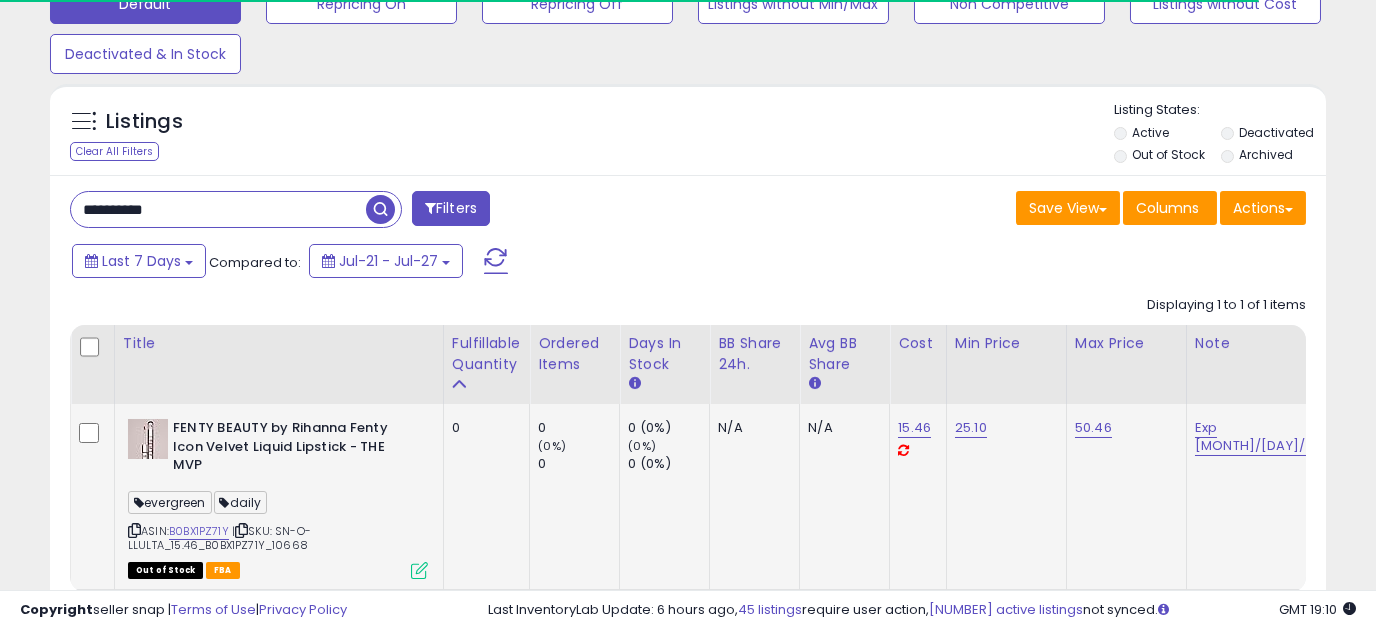 scroll, scrollTop: 250, scrollLeft: 0, axis: vertical 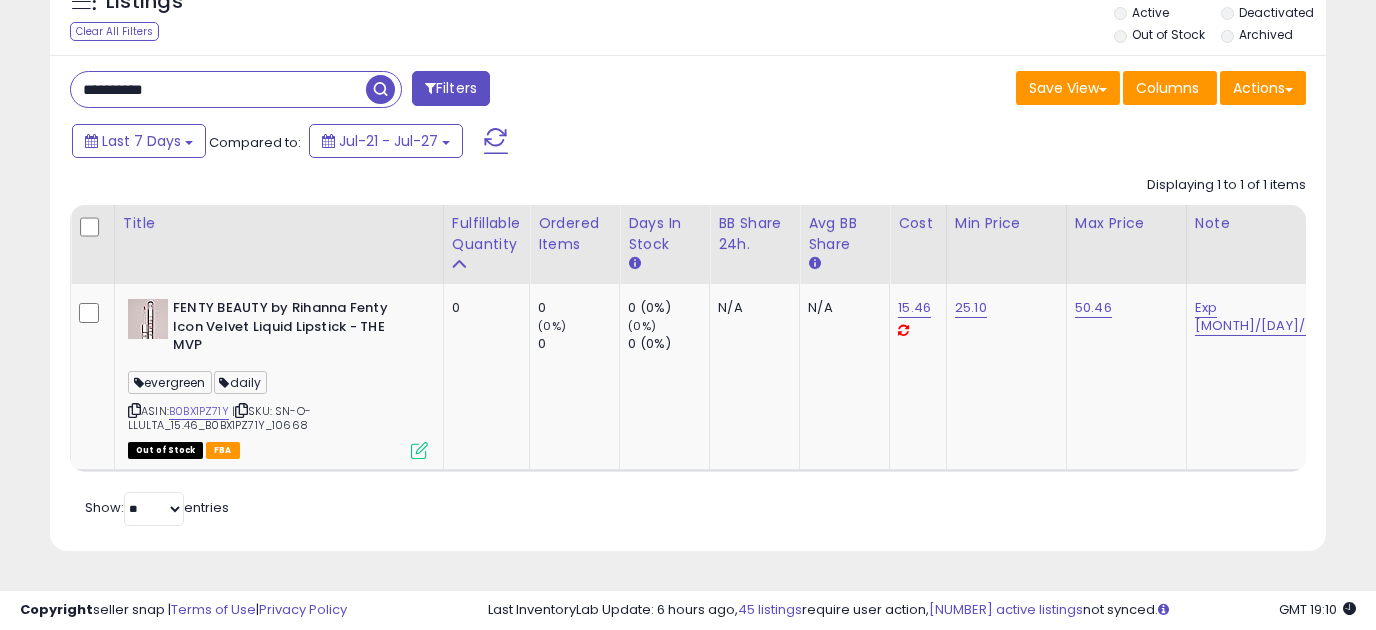 drag, startPoint x: 251, startPoint y: 96, endPoint x: -115, endPoint y: 131, distance: 367.66968 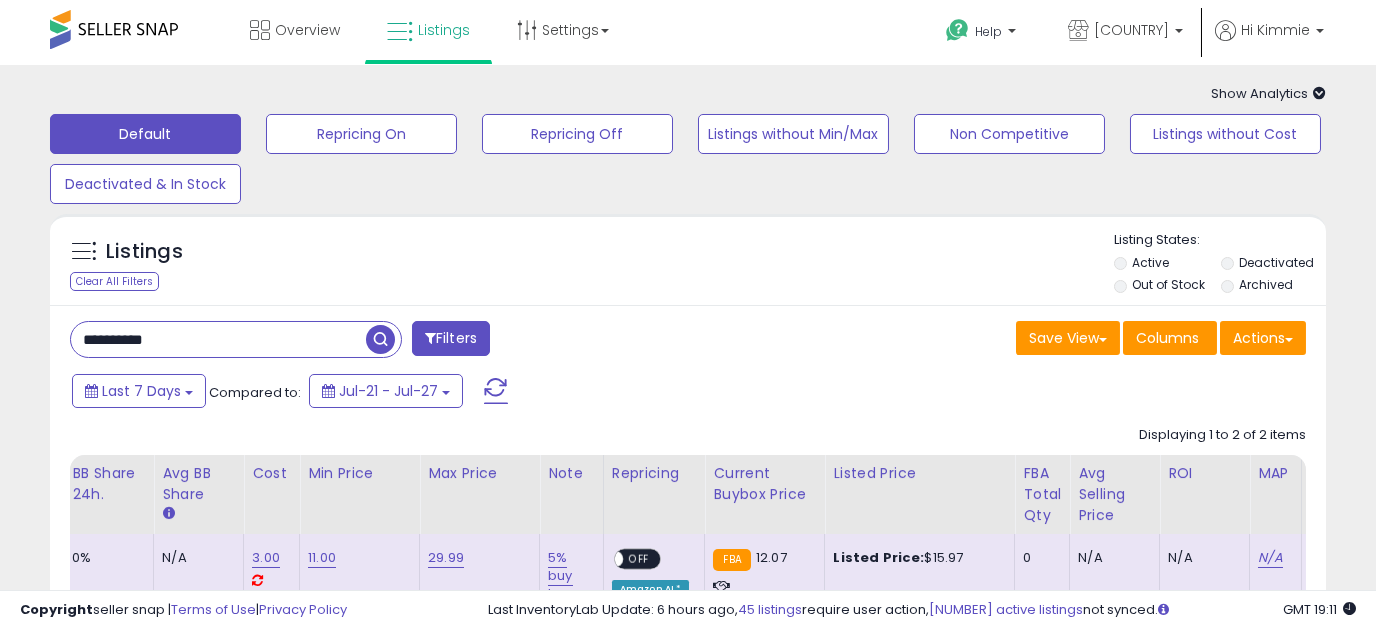 drag, startPoint x: 222, startPoint y: 346, endPoint x: -117, endPoint y: 338, distance: 339.0944 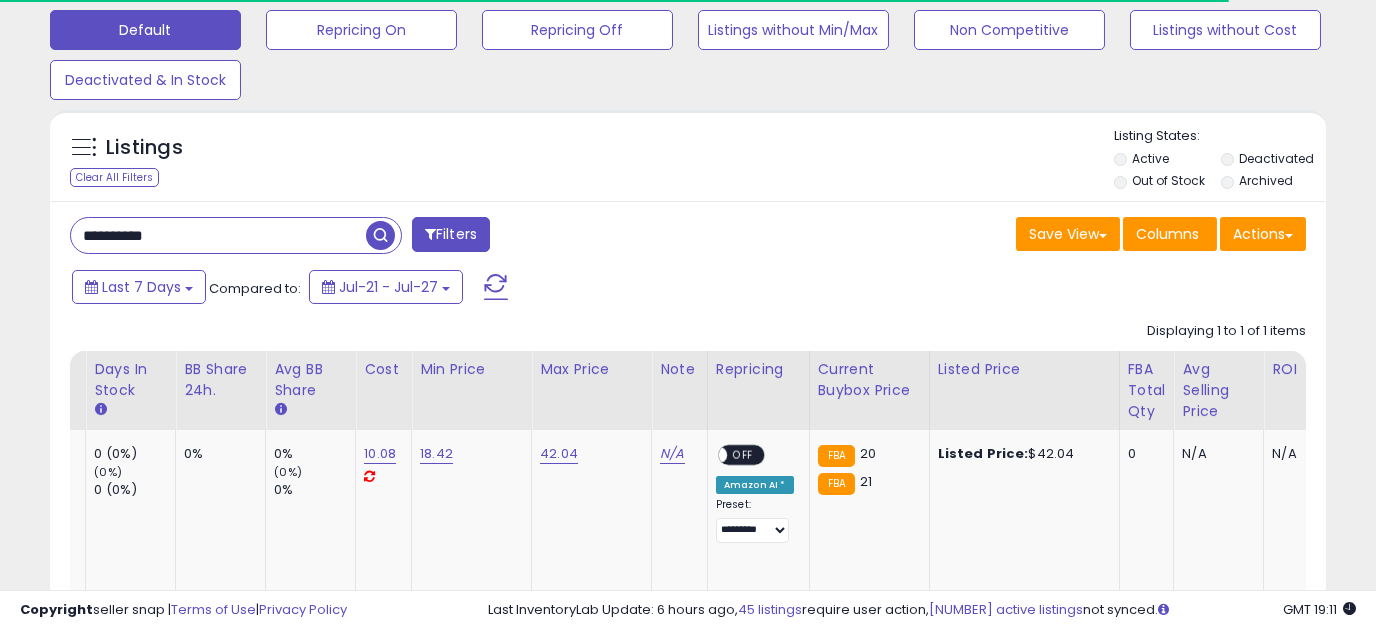 scroll, scrollTop: 265, scrollLeft: 0, axis: vertical 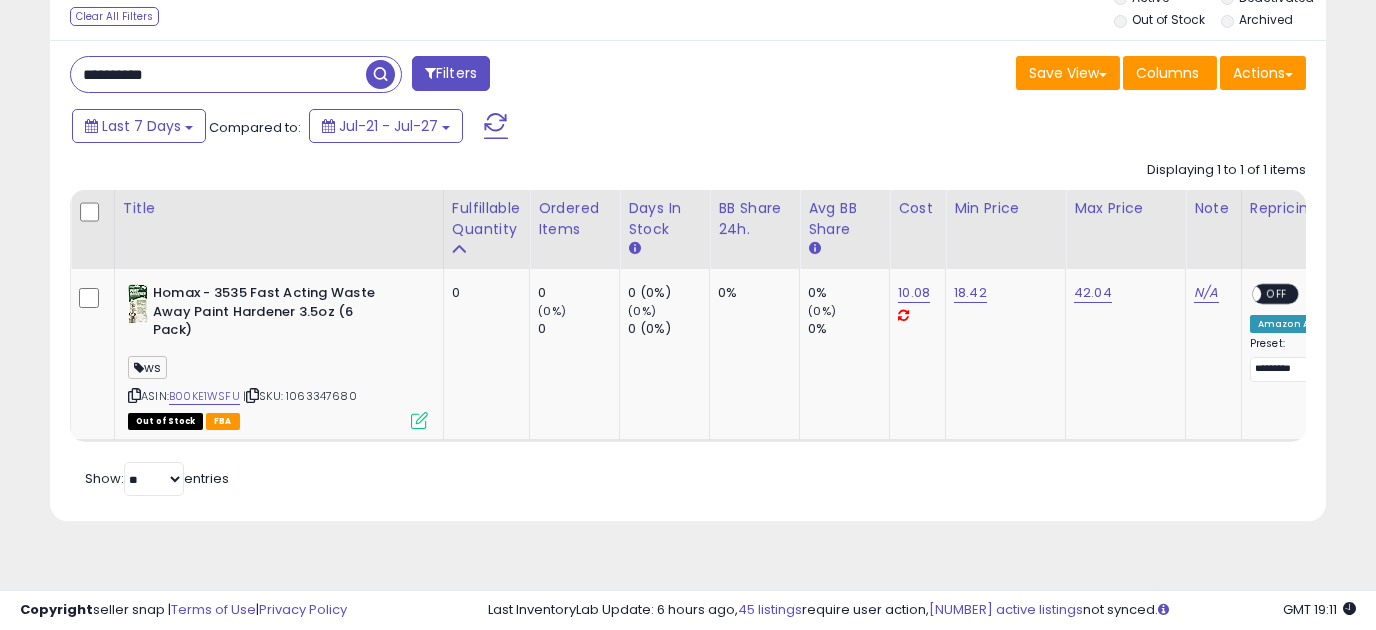 drag, startPoint x: 189, startPoint y: 90, endPoint x: -67, endPoint y: 107, distance: 256.56384 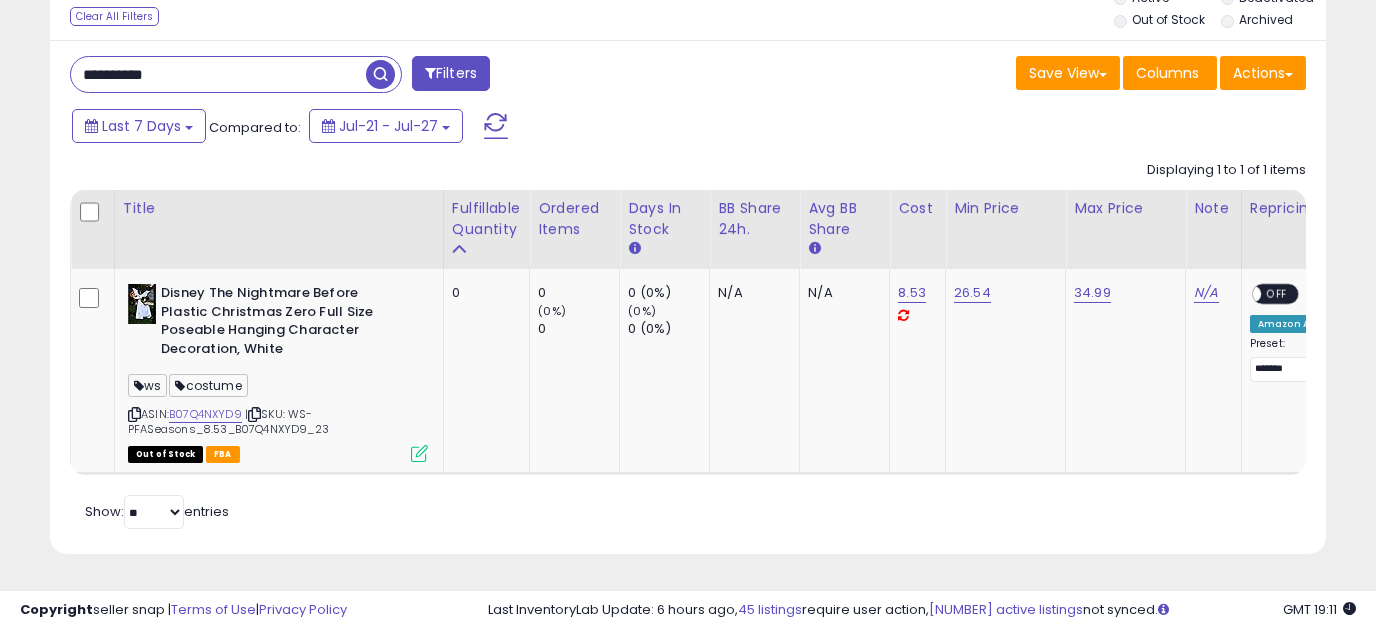 scroll, scrollTop: 0, scrollLeft: 302, axis: horizontal 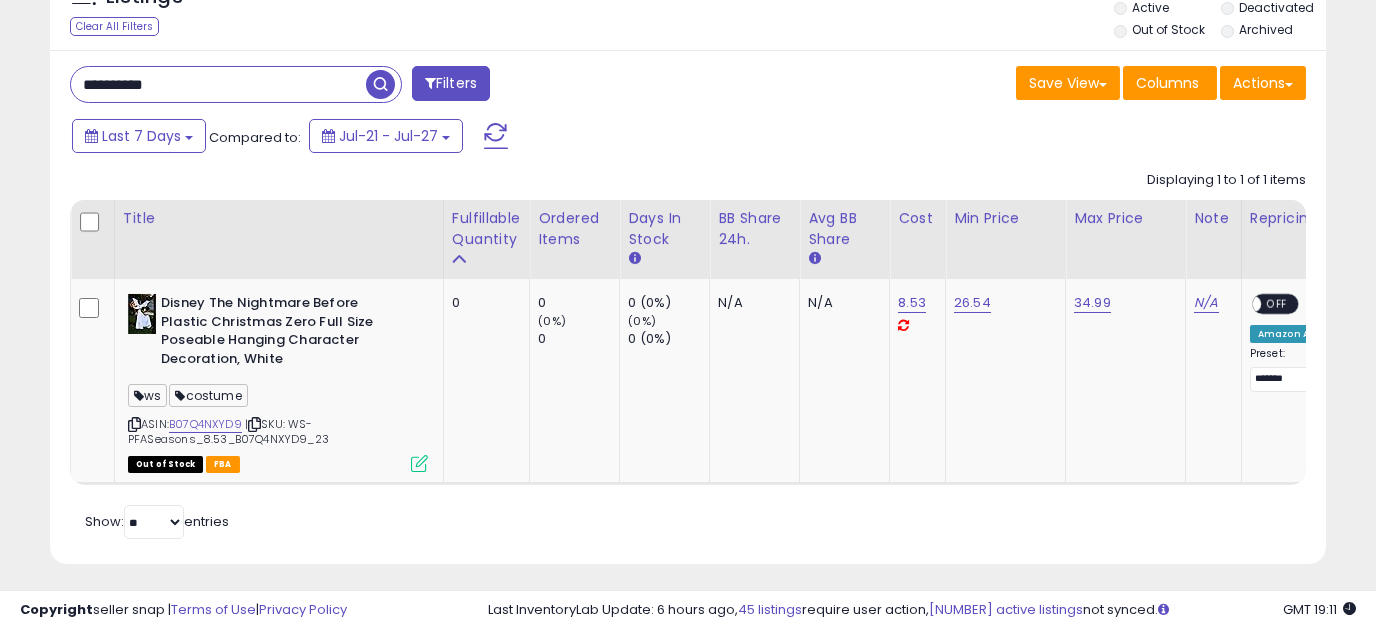 paste 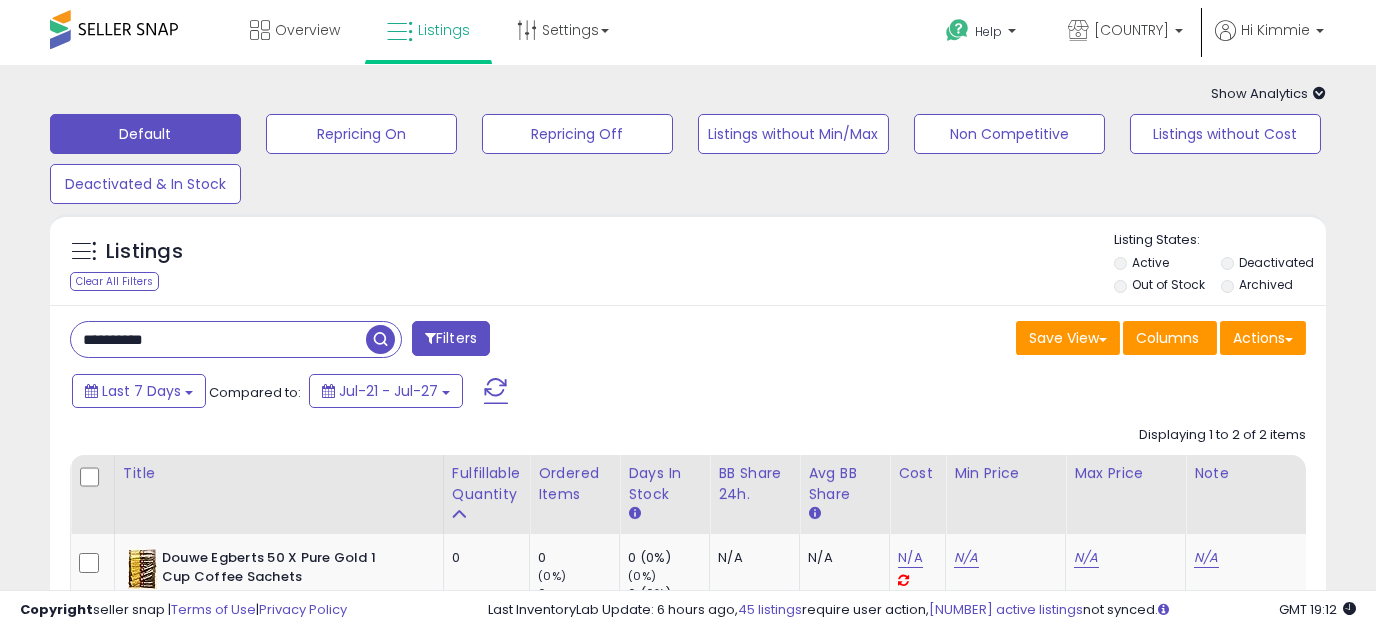 drag, startPoint x: 226, startPoint y: 323, endPoint x: -105, endPoint y: 322, distance: 331.0015 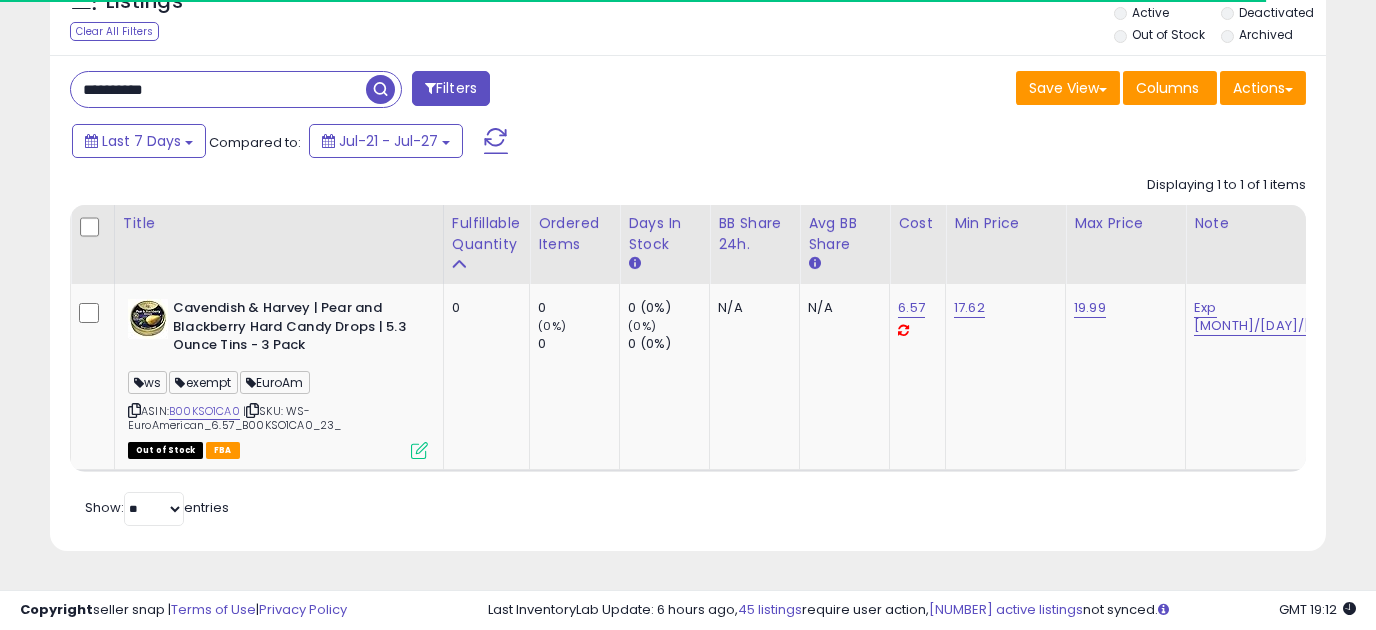 scroll, scrollTop: 265, scrollLeft: 0, axis: vertical 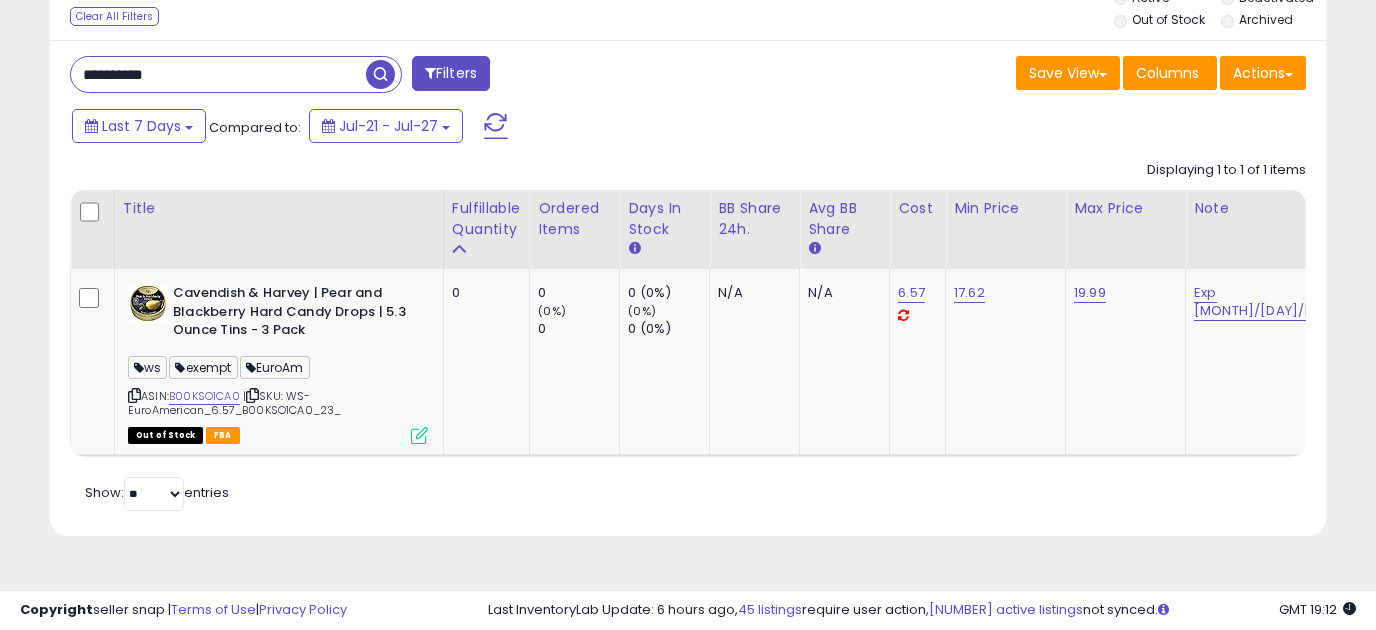 drag, startPoint x: 211, startPoint y: 88, endPoint x: 16, endPoint y: 77, distance: 195.31001 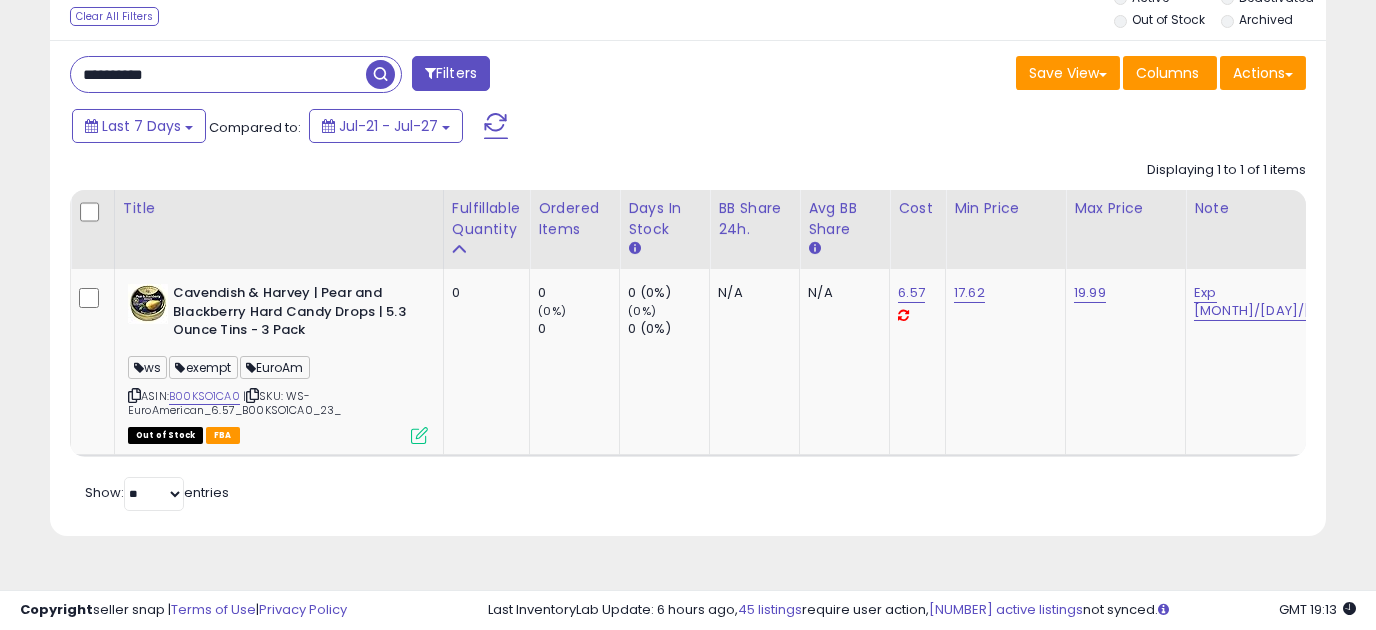 drag, startPoint x: 262, startPoint y: 69, endPoint x: -116, endPoint y: 101, distance: 379.35208 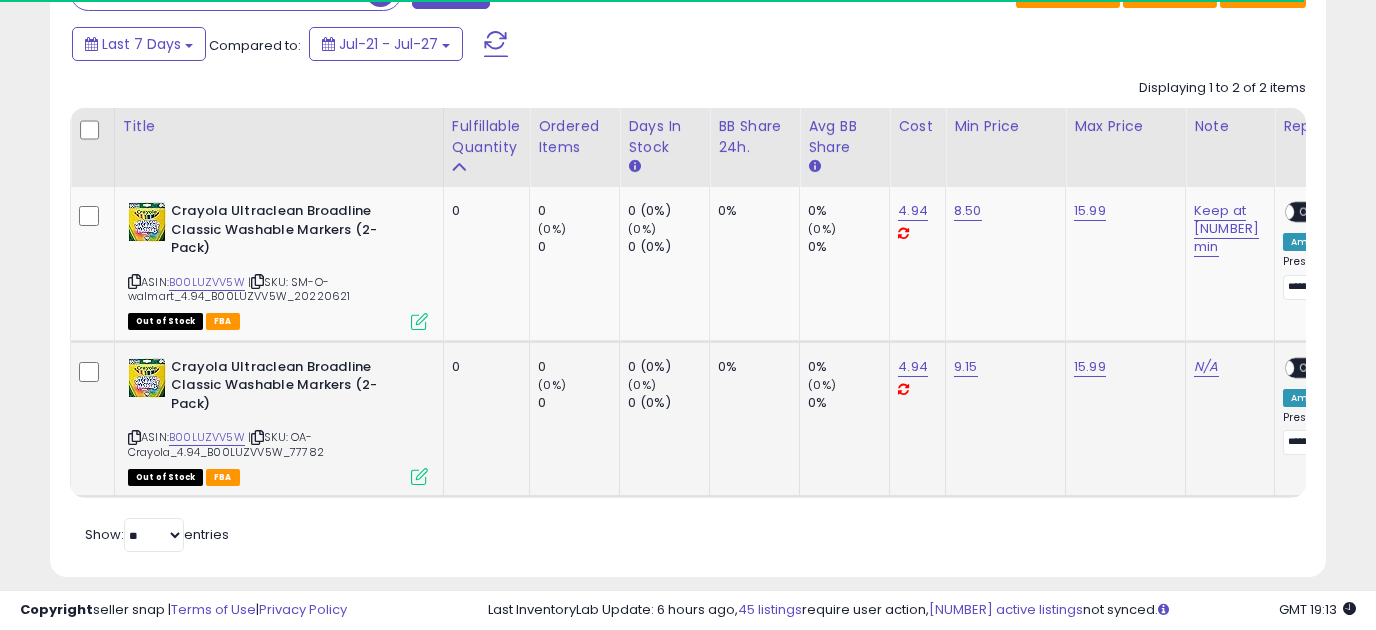 scroll, scrollTop: 386, scrollLeft: 0, axis: vertical 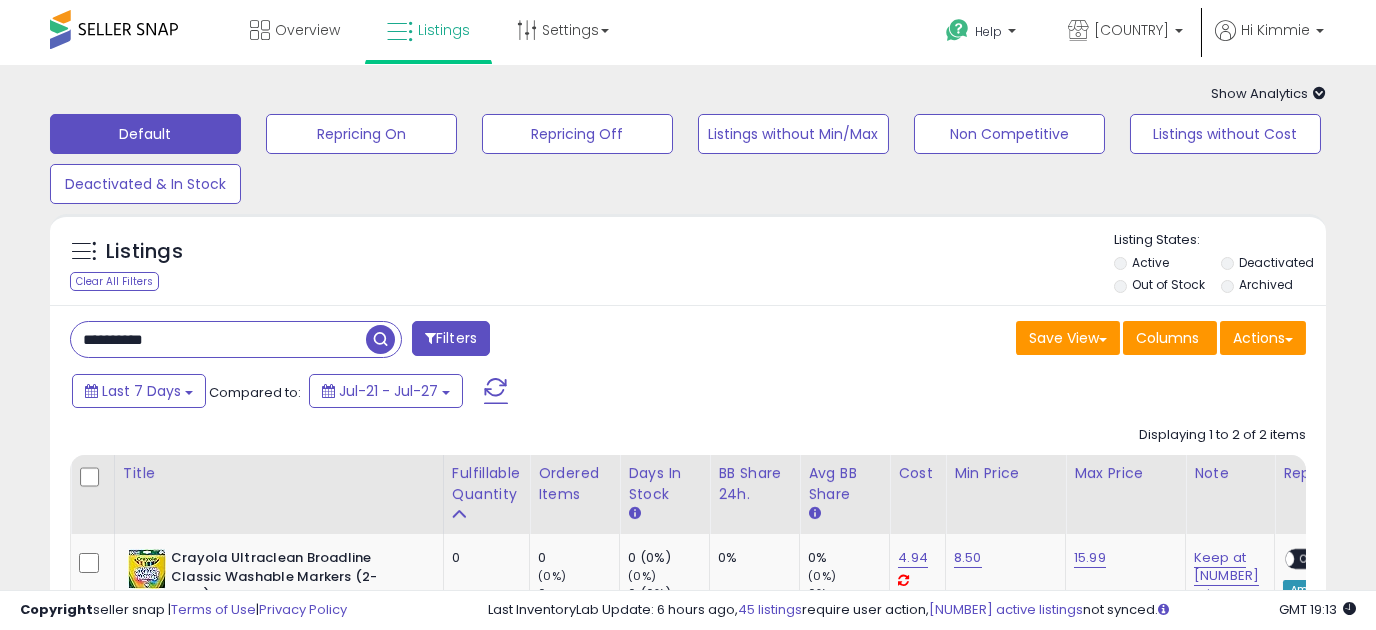 drag, startPoint x: 262, startPoint y: 344, endPoint x: -56, endPoint y: 324, distance: 318.6283 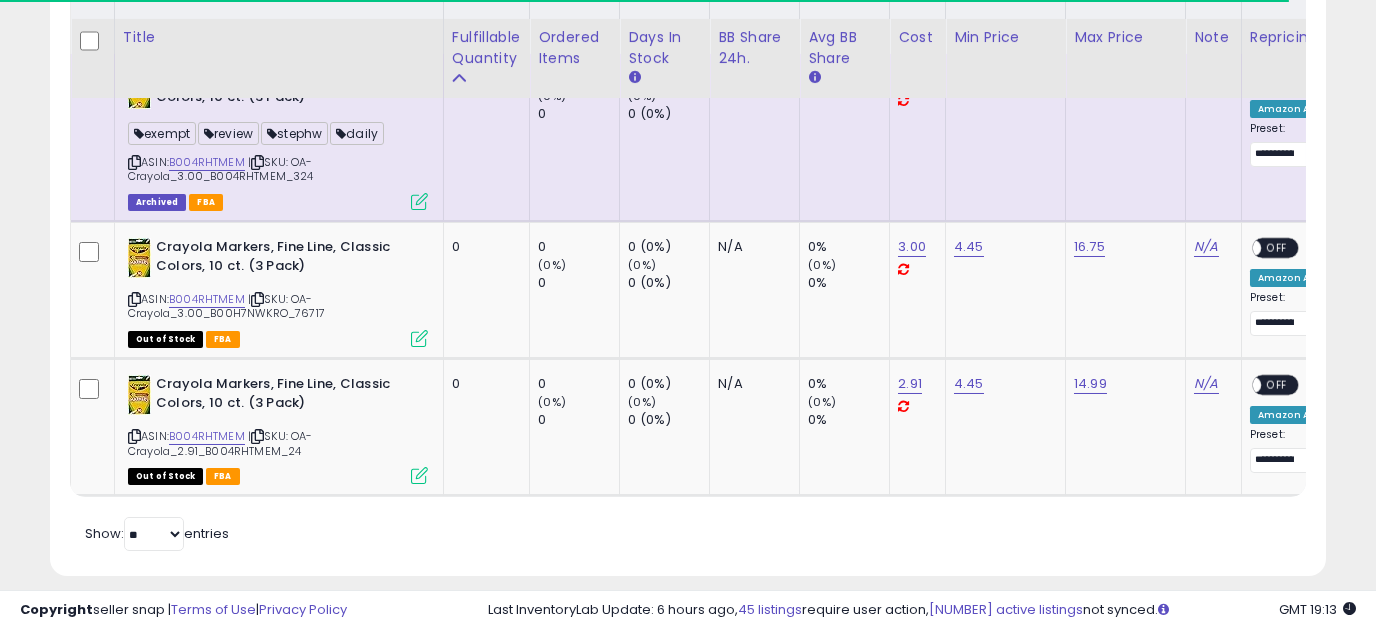 scroll, scrollTop: 500, scrollLeft: 0, axis: vertical 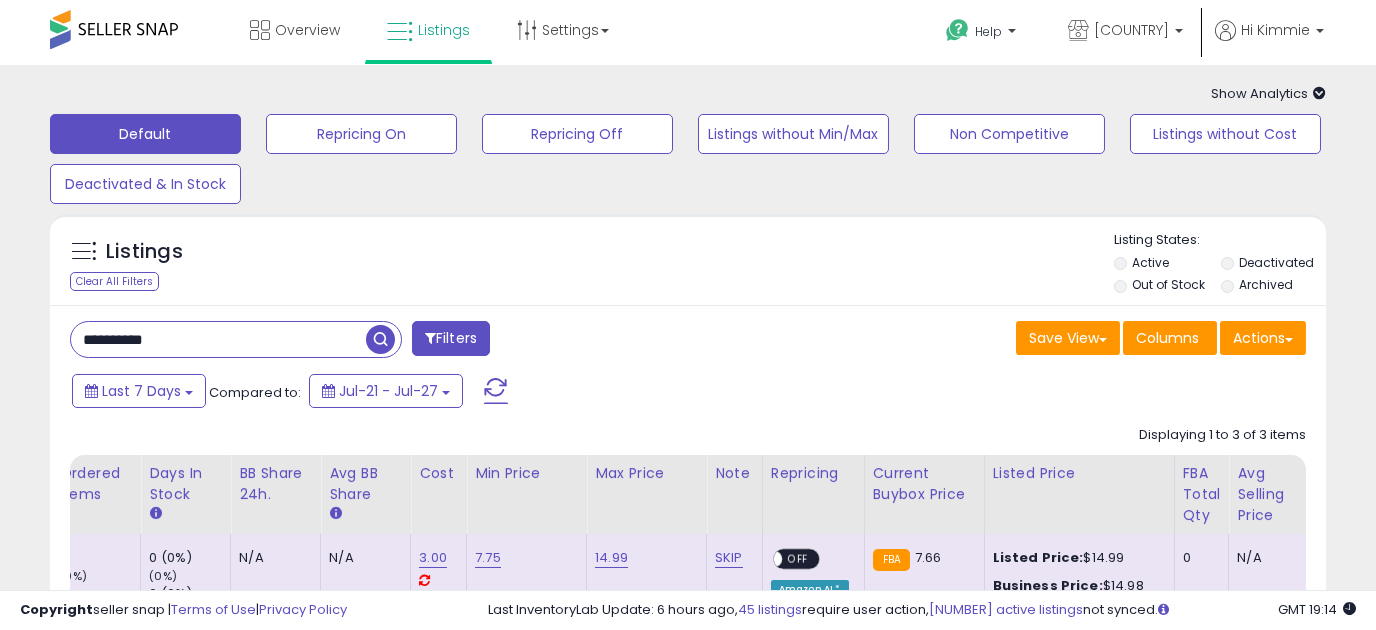 drag, startPoint x: 226, startPoint y: 341, endPoint x: -75, endPoint y: 365, distance: 301.9553 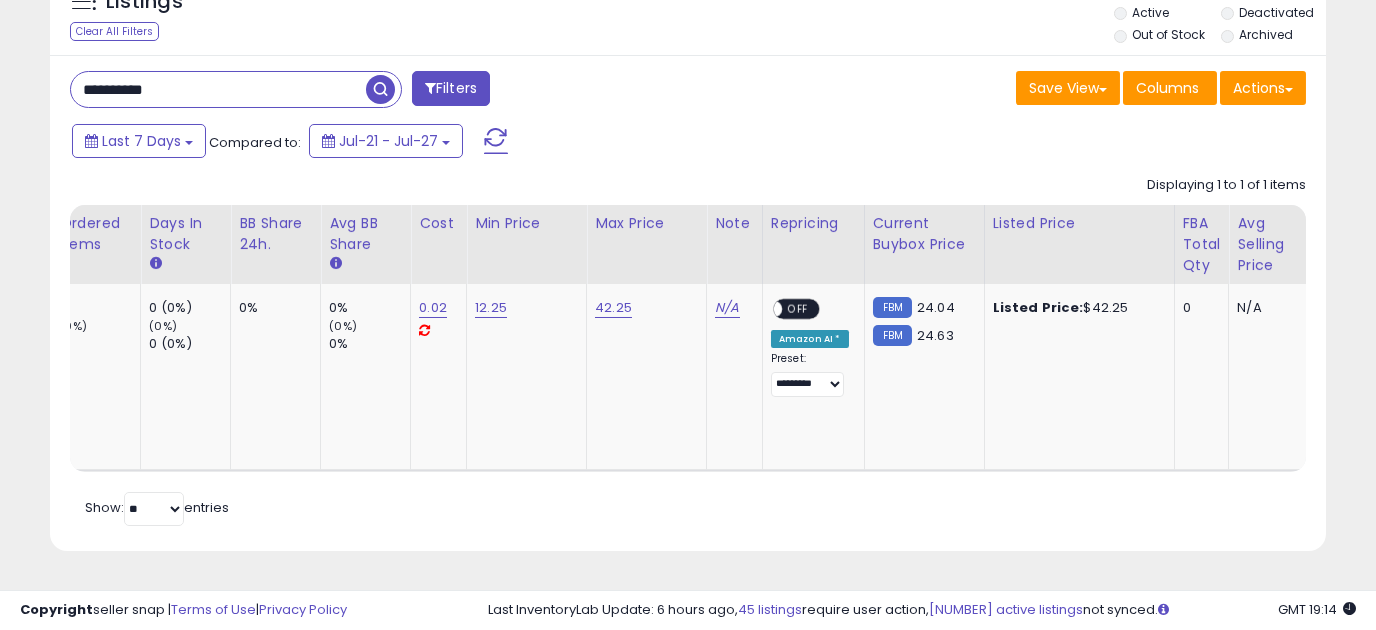 scroll, scrollTop: 265, scrollLeft: 0, axis: vertical 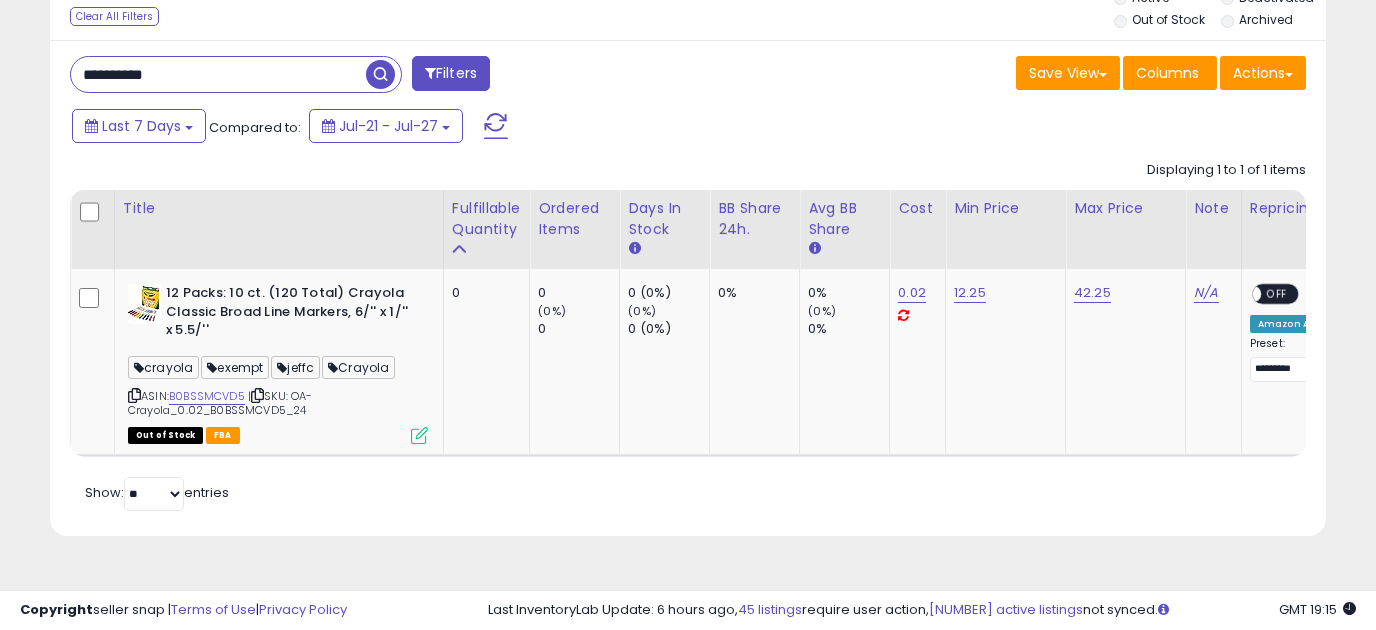 drag, startPoint x: 214, startPoint y: 80, endPoint x: -20, endPoint y: 86, distance: 234.0769 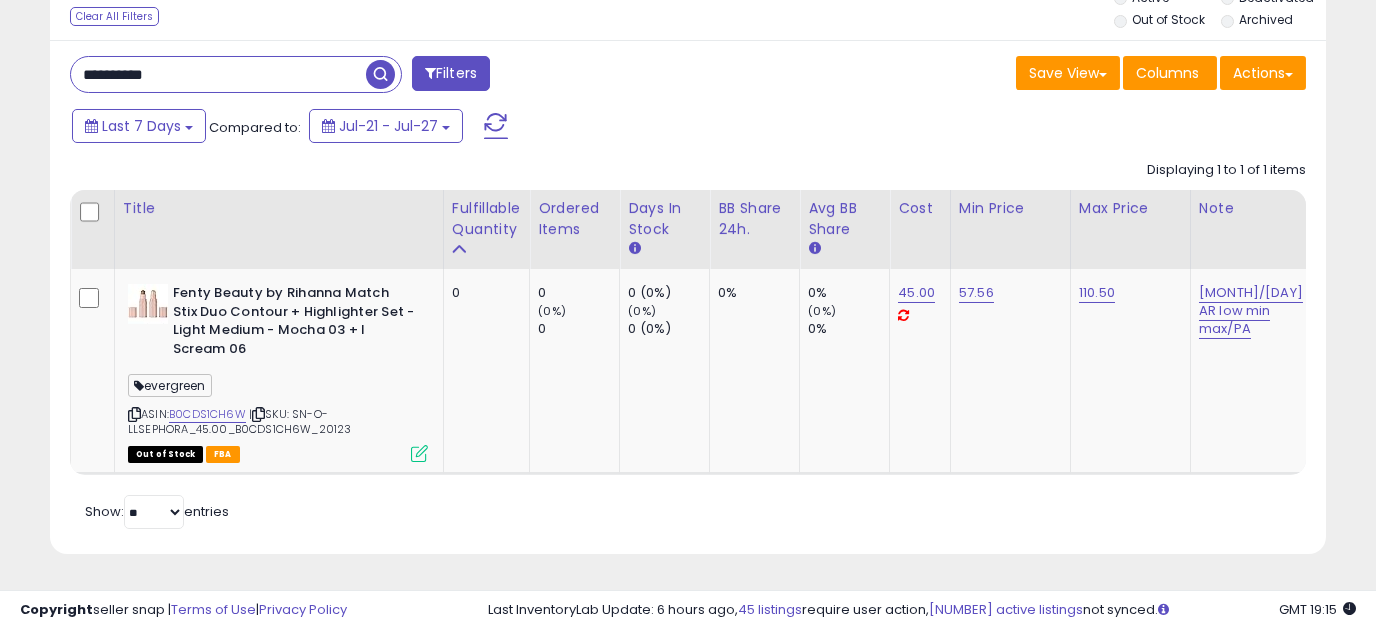 scroll, scrollTop: 0, scrollLeft: 227, axis: horizontal 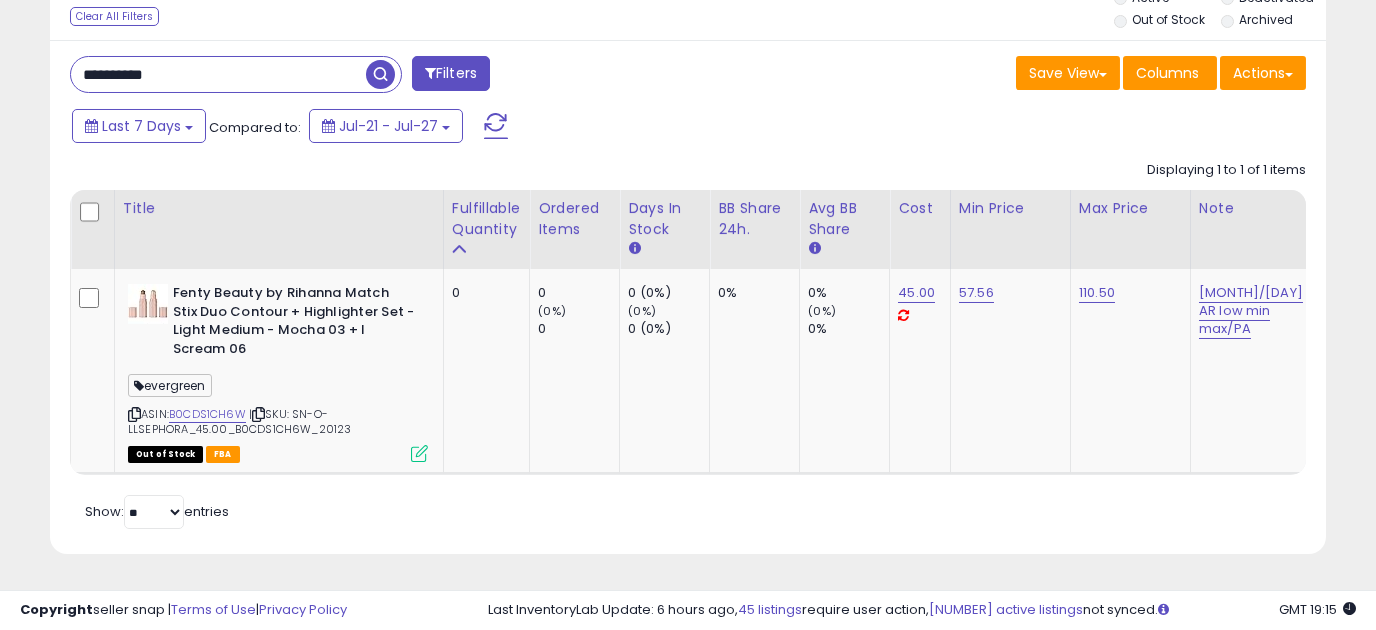 drag, startPoint x: 230, startPoint y: 72, endPoint x: -96, endPoint y: 87, distance: 326.3449 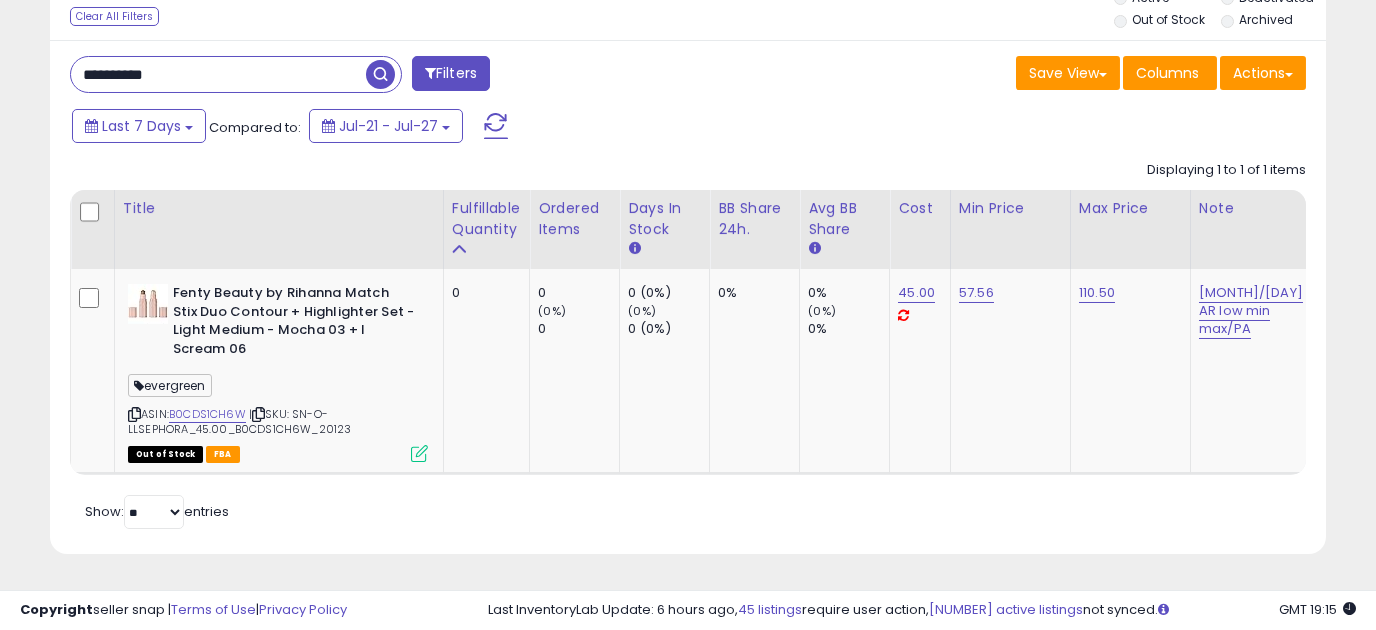 click at bounding box center [380, 74] 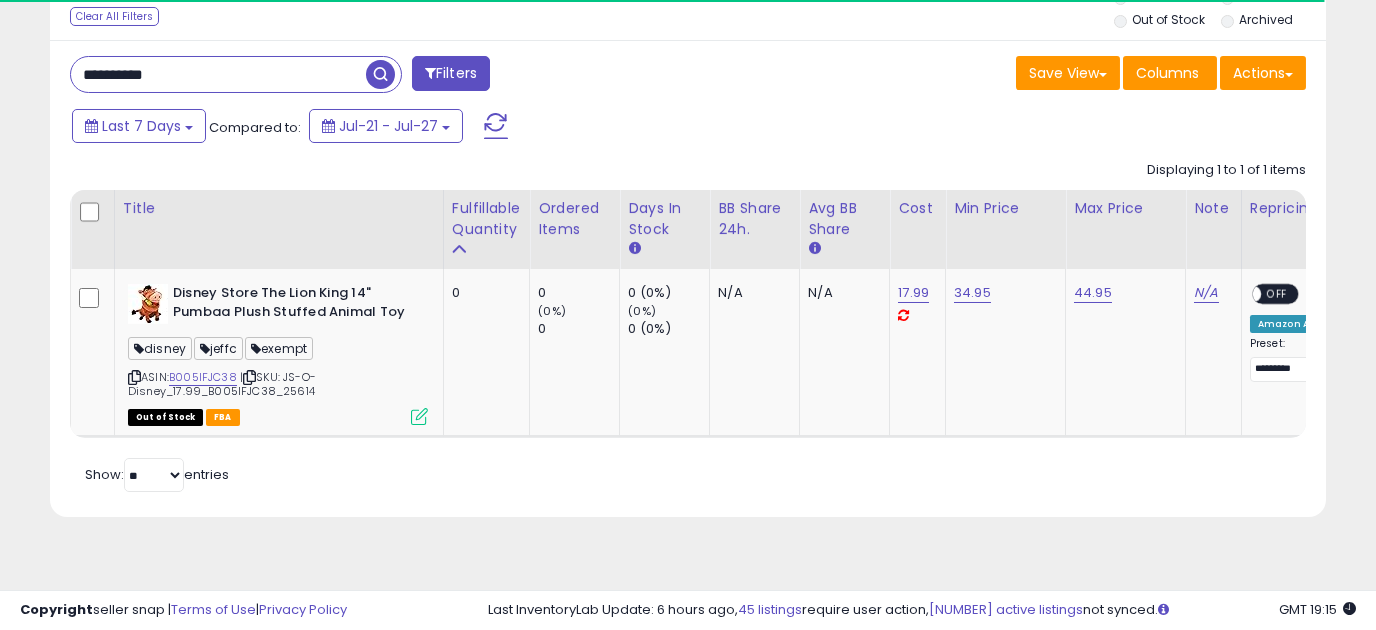 scroll, scrollTop: 0, scrollLeft: 306, axis: horizontal 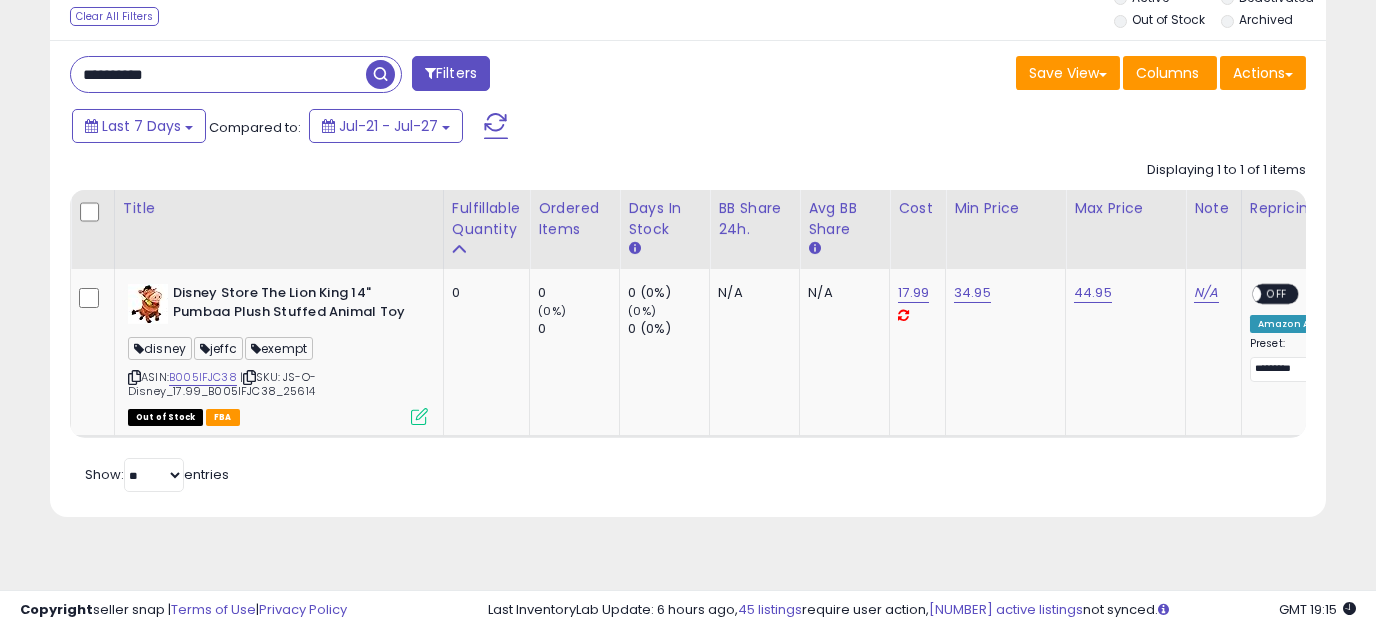 drag, startPoint x: 212, startPoint y: 77, endPoint x: -43, endPoint y: 91, distance: 255.38402 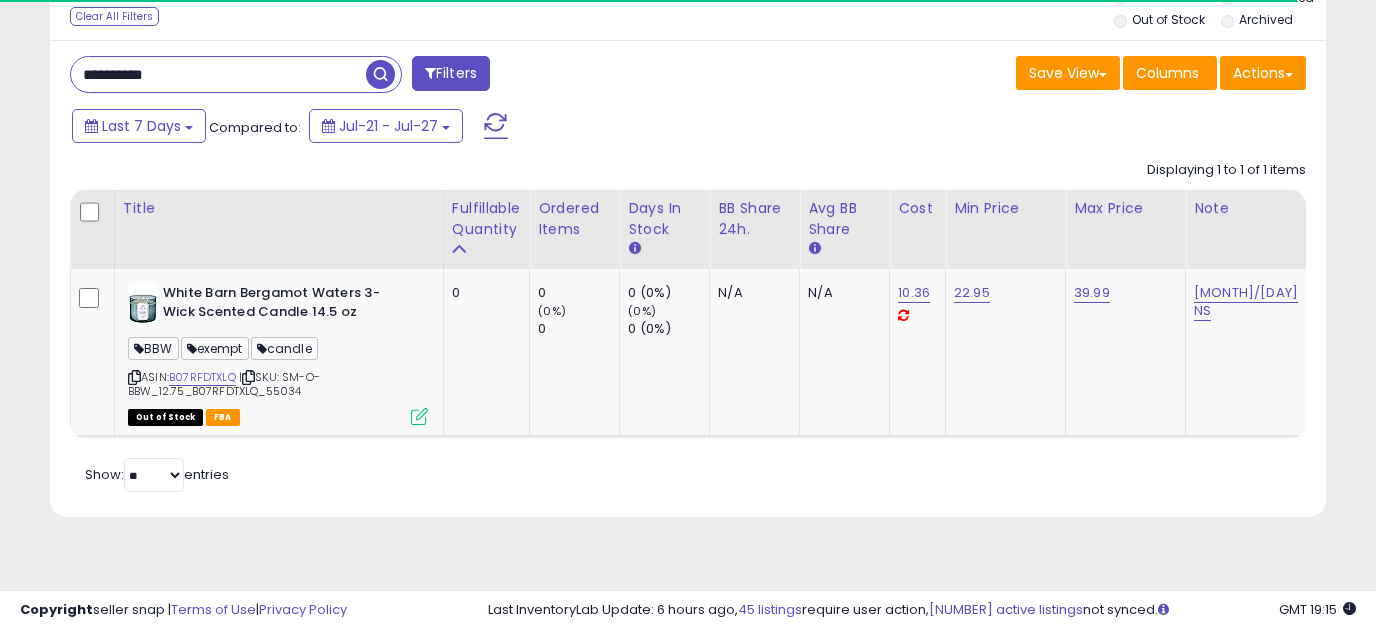 scroll, scrollTop: 0, scrollLeft: 500, axis: horizontal 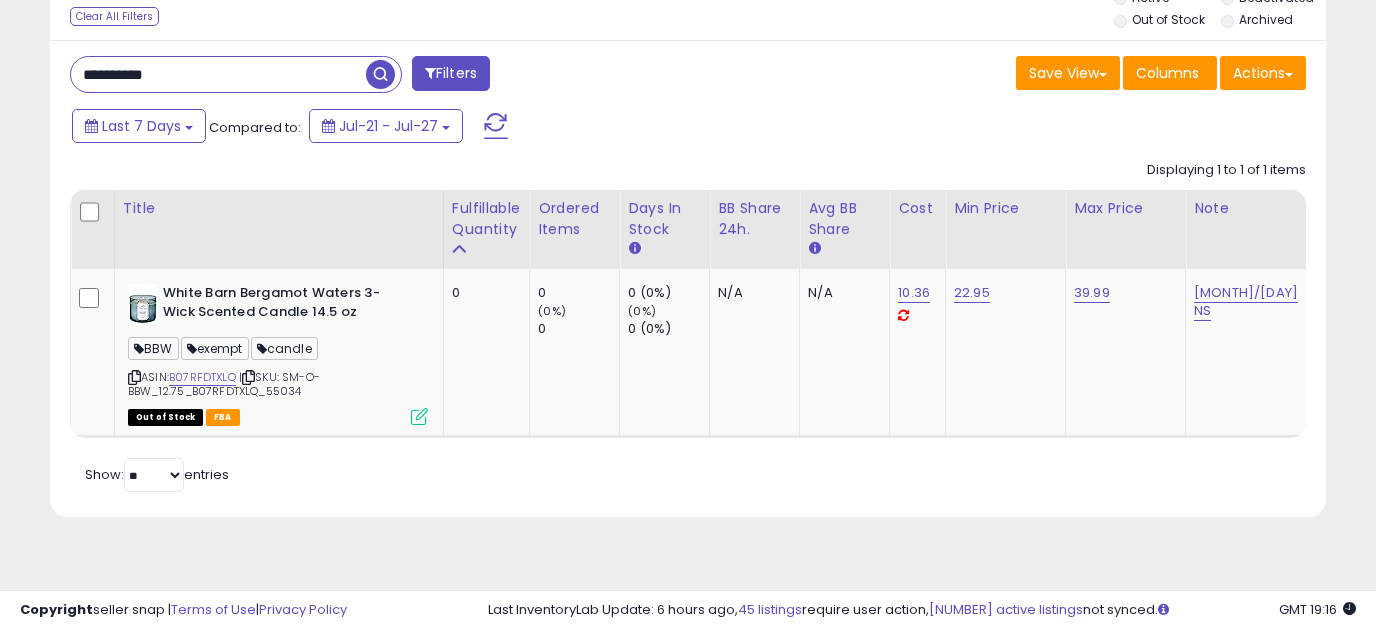 drag, startPoint x: 238, startPoint y: 80, endPoint x: 12, endPoint y: 95, distance: 226.49724 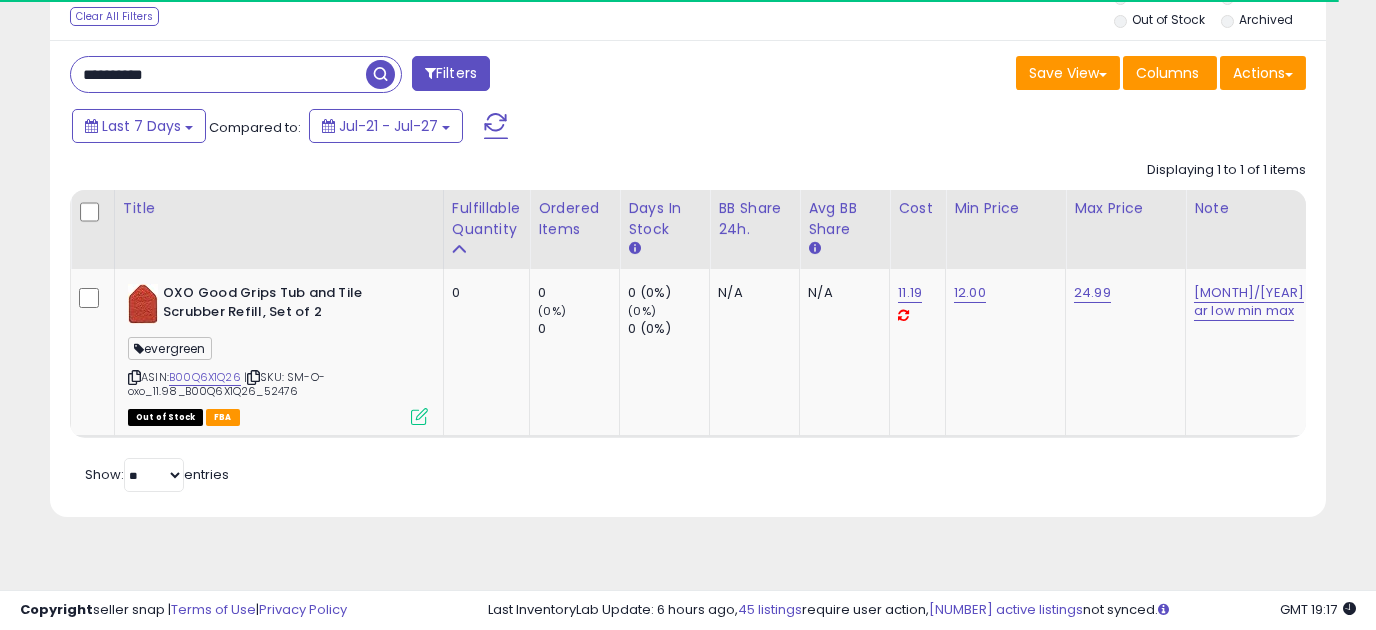 scroll, scrollTop: 0, scrollLeft: 521, axis: horizontal 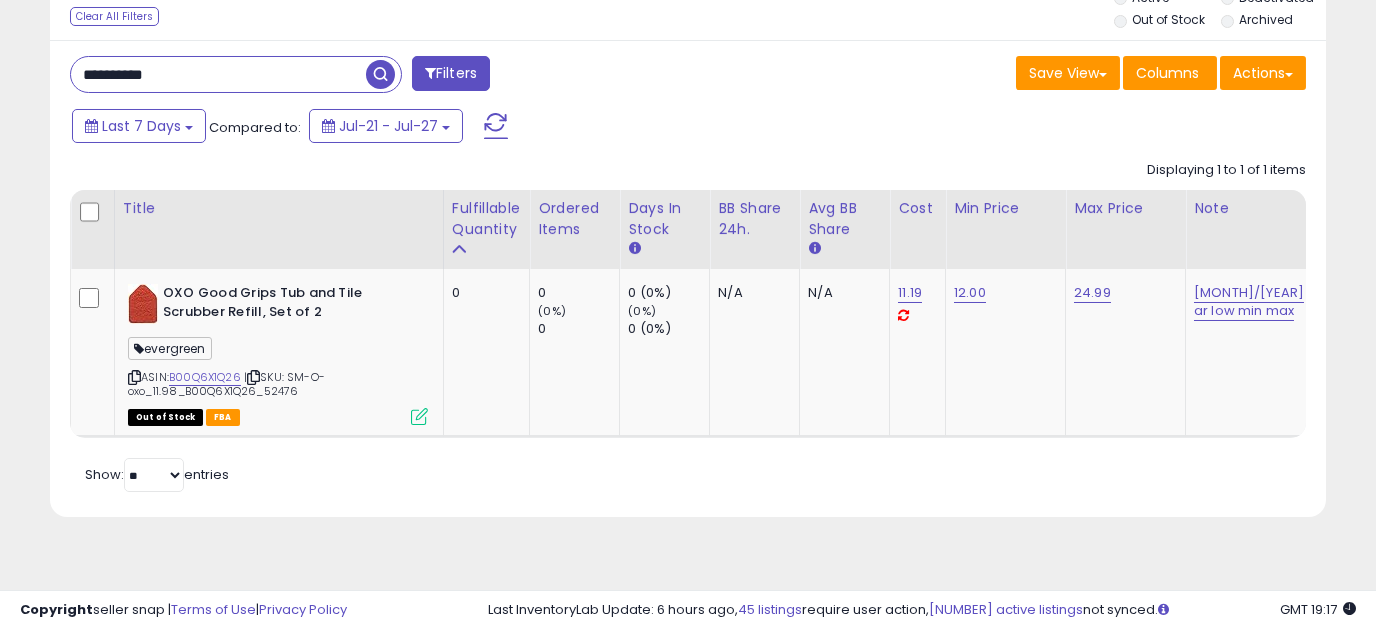 drag, startPoint x: 257, startPoint y: 77, endPoint x: -119, endPoint y: 105, distance: 377.0411 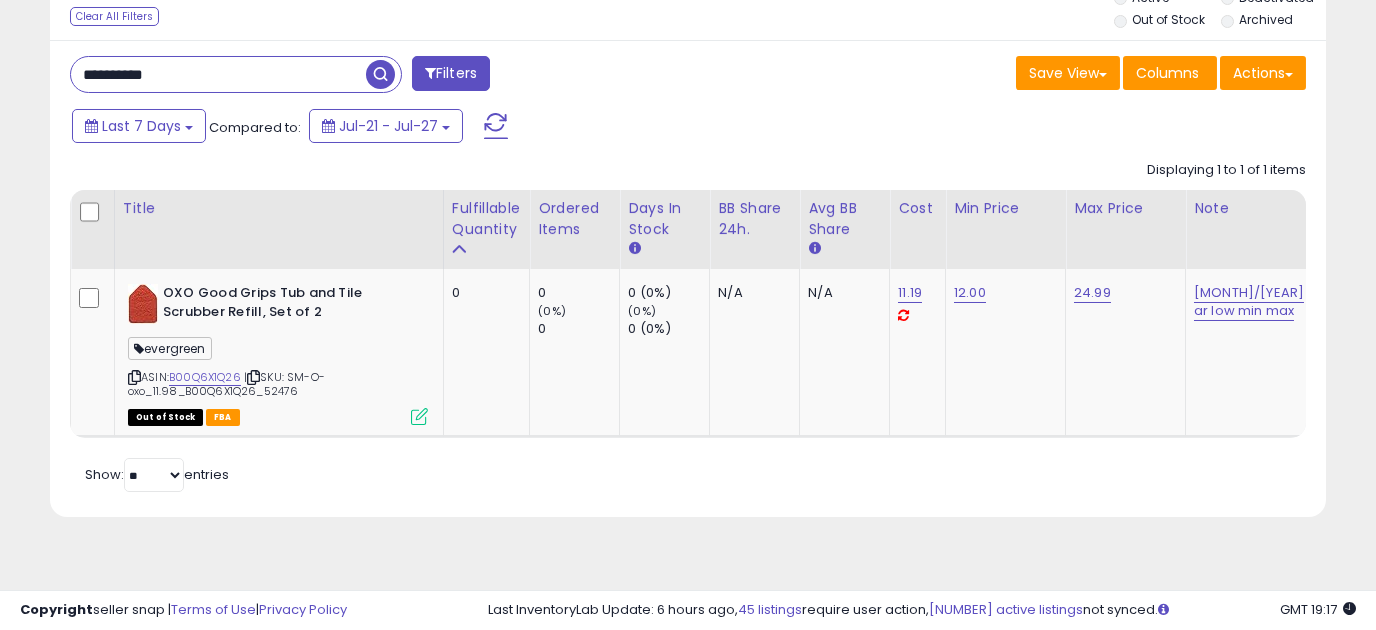 paste 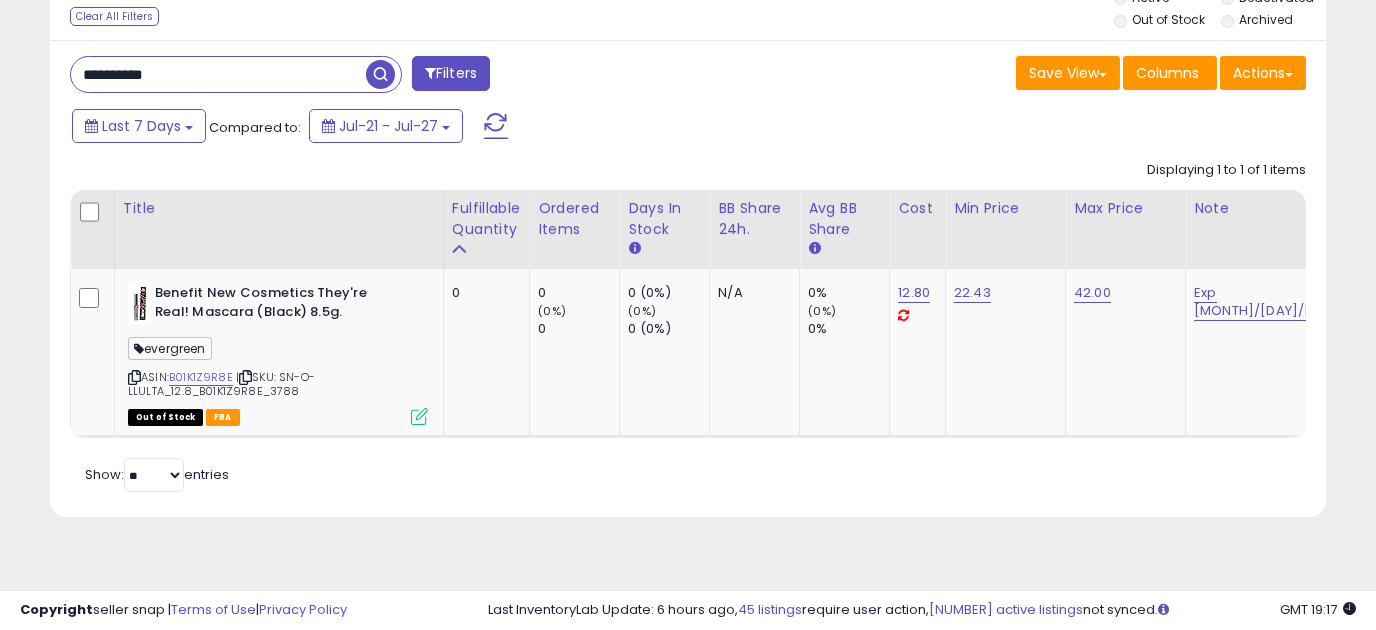 scroll, scrollTop: 0, scrollLeft: 148, axis: horizontal 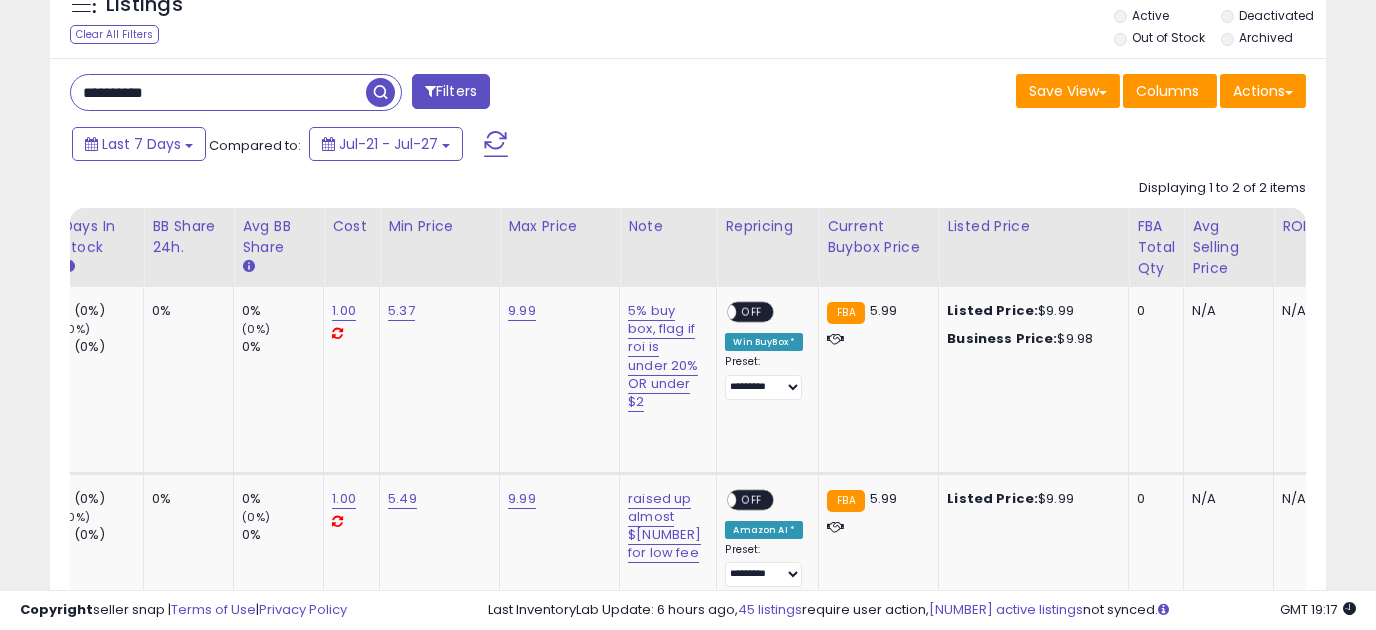 drag, startPoint x: 230, startPoint y: 86, endPoint x: -54, endPoint y: 86, distance: 284 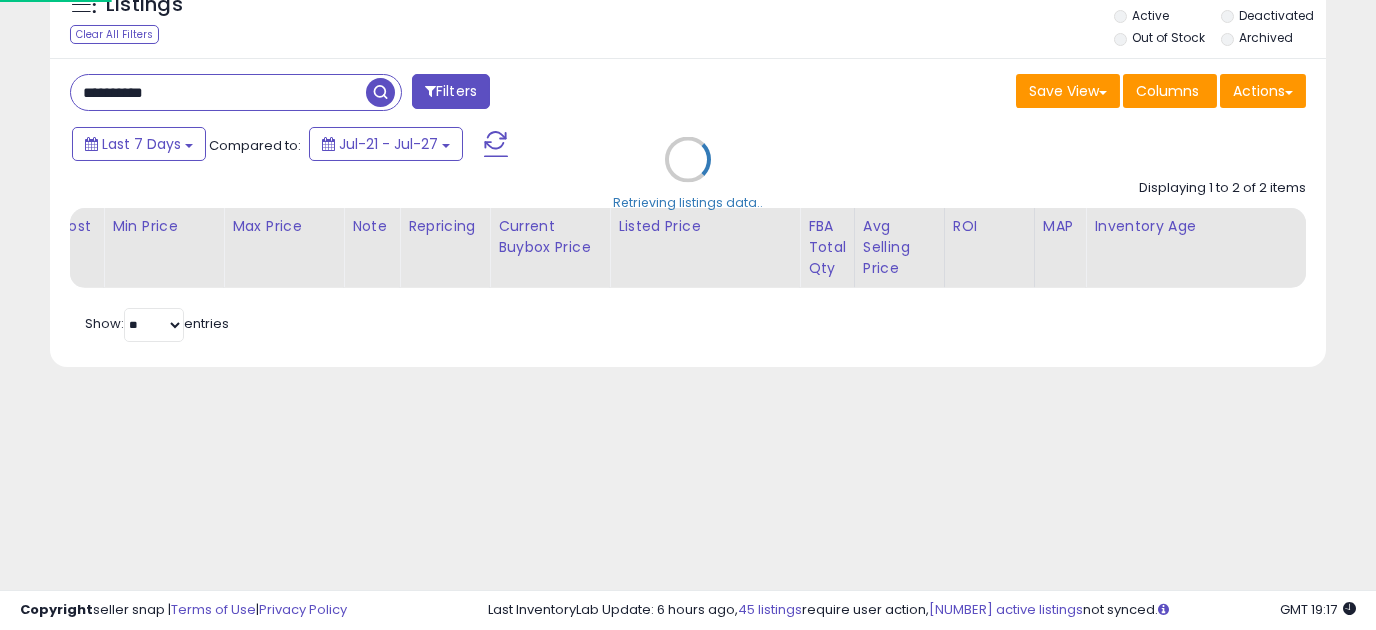 scroll, scrollTop: 0, scrollLeft: 535, axis: horizontal 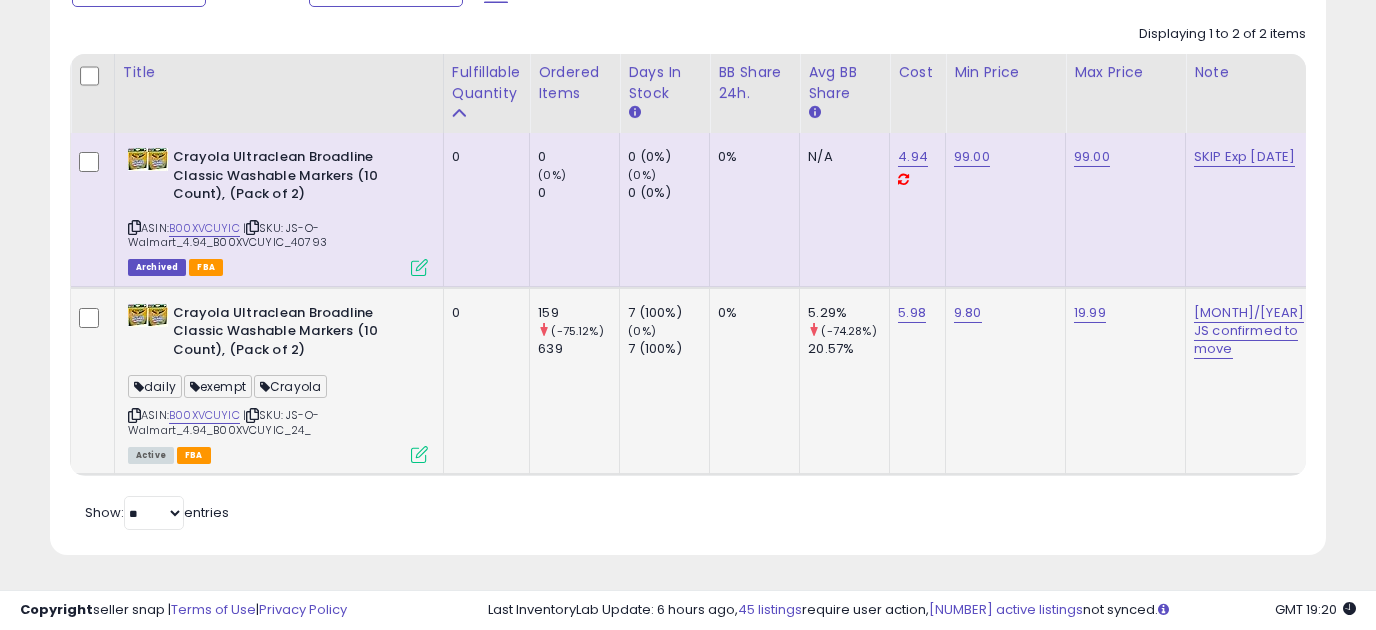 drag, startPoint x: 313, startPoint y: 417, endPoint x: 177, endPoint y: 296, distance: 182.0357 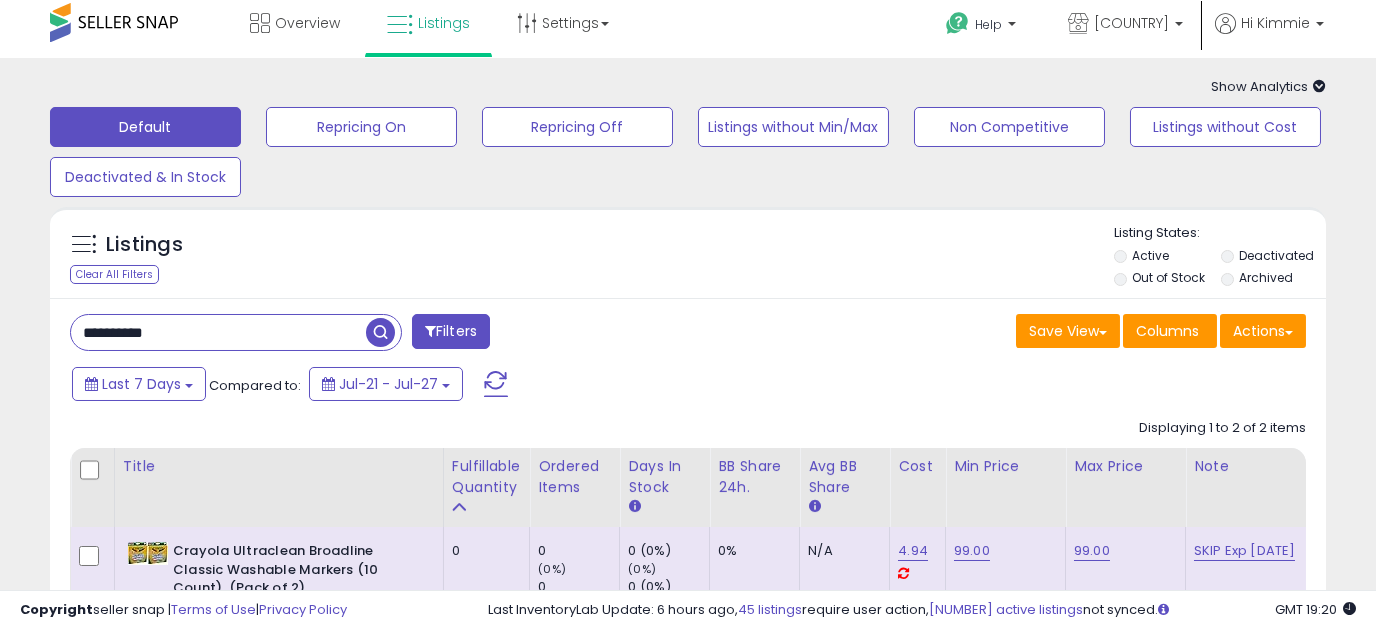 scroll, scrollTop: 0, scrollLeft: 0, axis: both 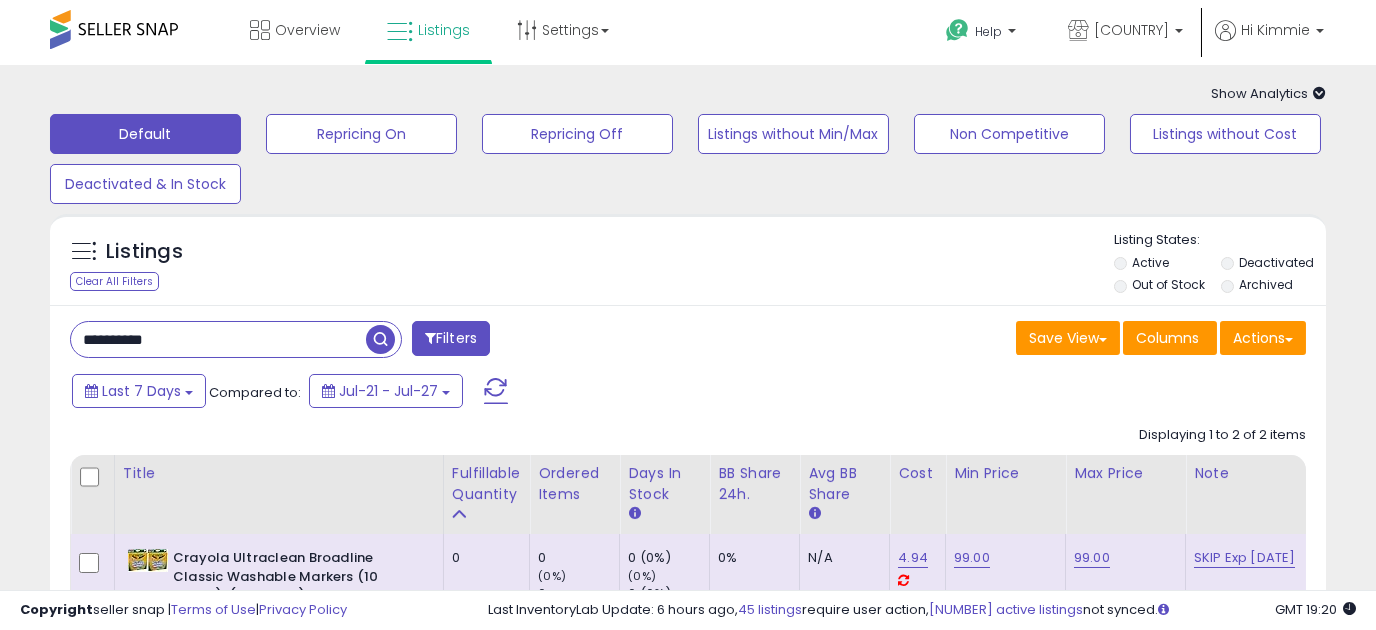 drag, startPoint x: 216, startPoint y: 349, endPoint x: -98, endPoint y: 356, distance: 314.078 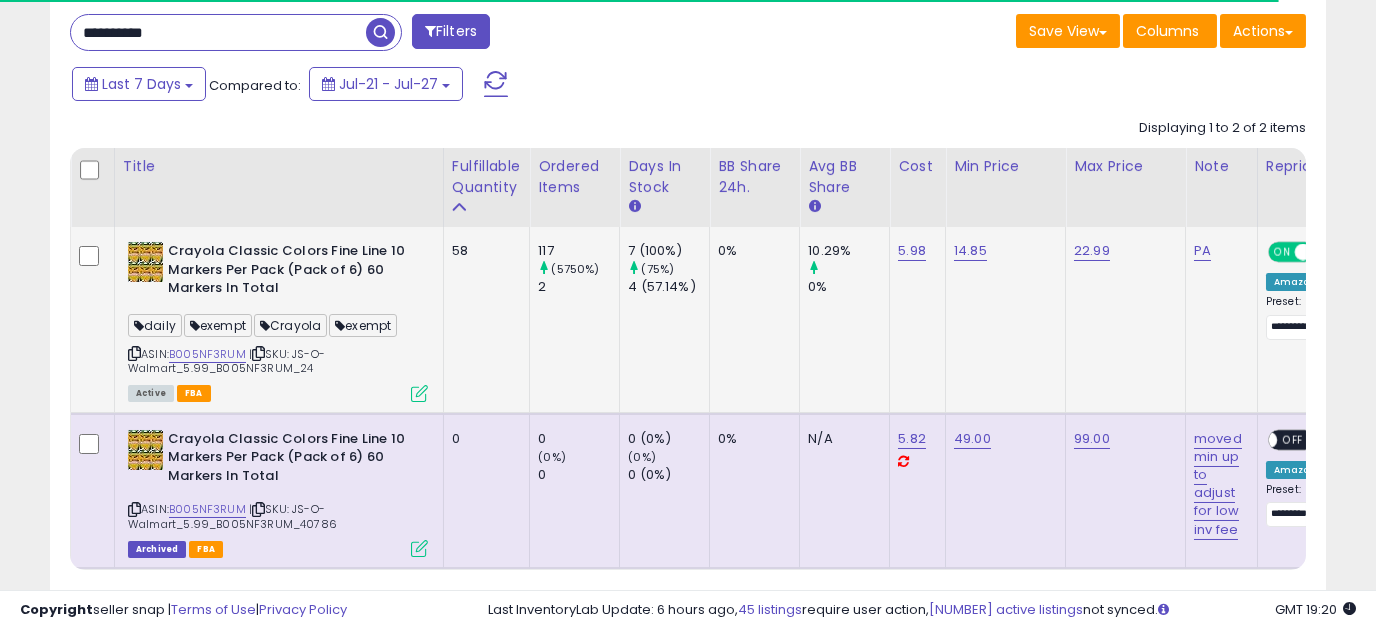 scroll, scrollTop: 375, scrollLeft: 0, axis: vertical 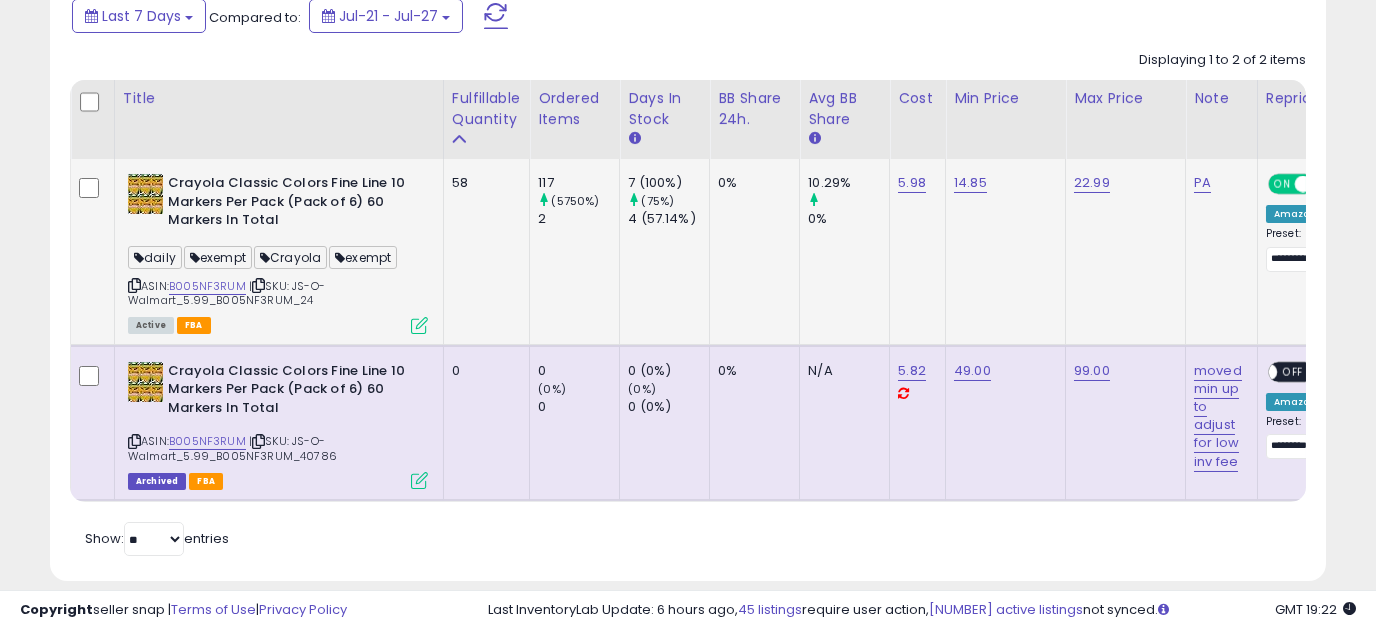 drag, startPoint x: 326, startPoint y: 304, endPoint x: 168, endPoint y: 181, distance: 200.23236 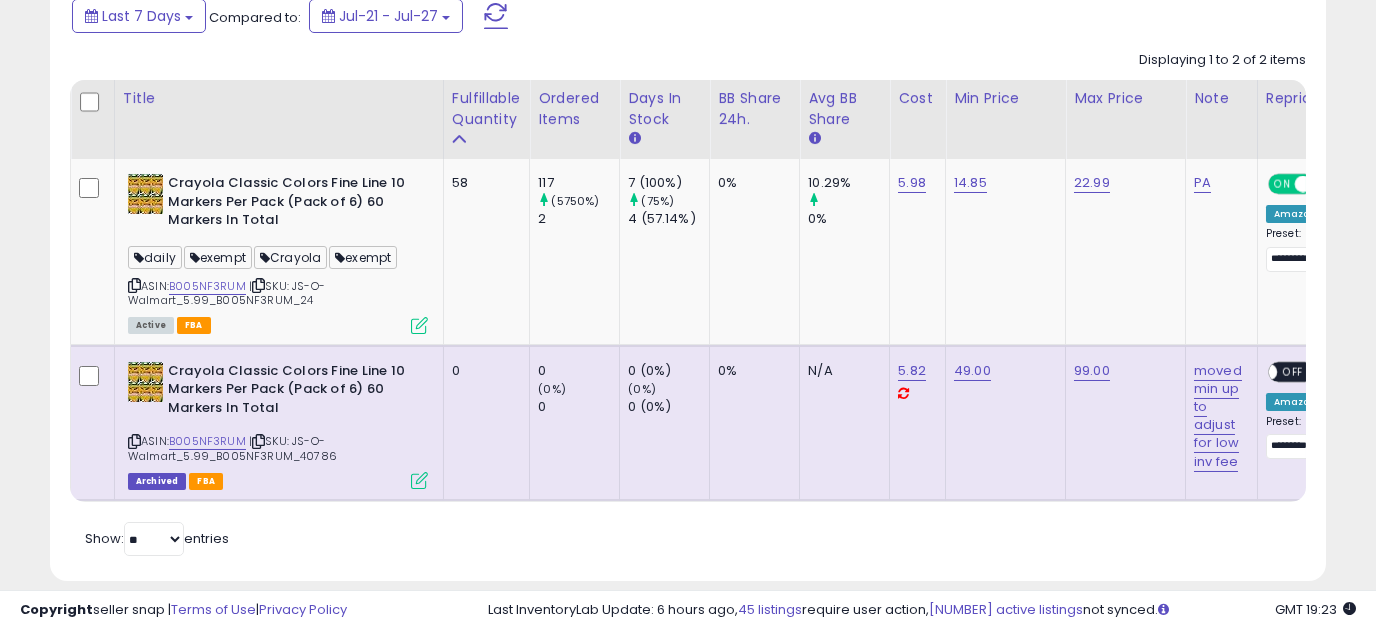 scroll, scrollTop: 0, scrollLeft: 252, axis: horizontal 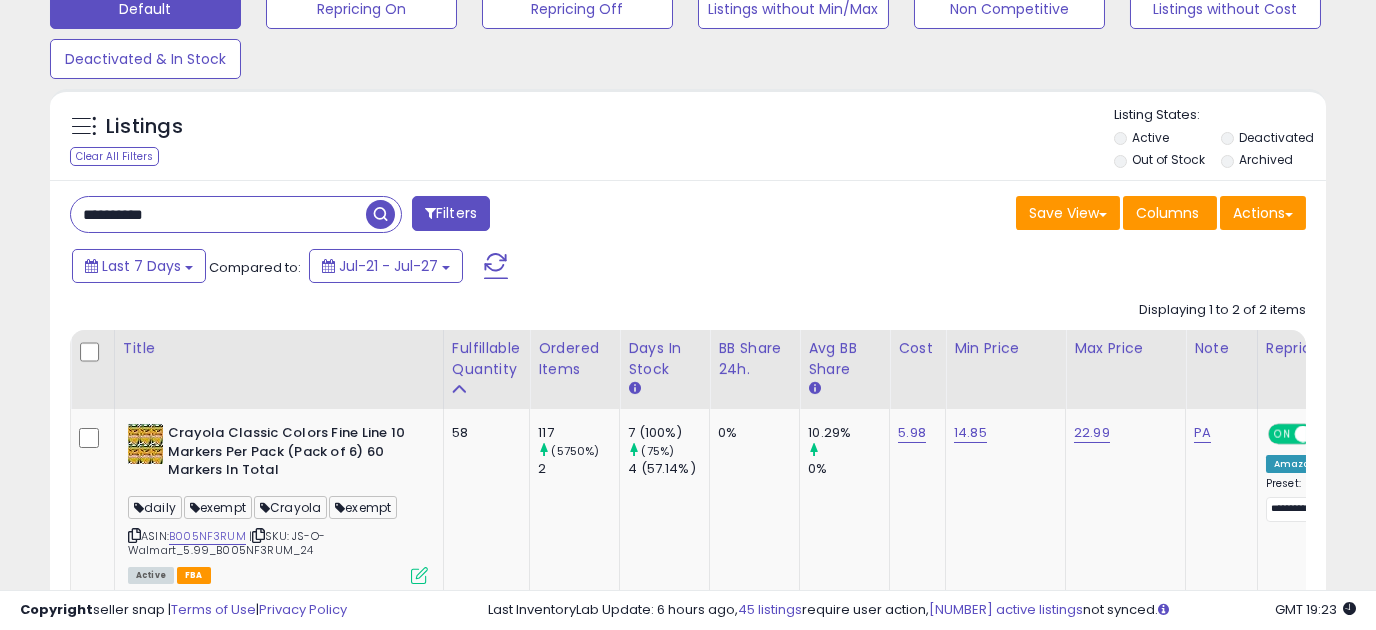click on "**********" at bounding box center (218, 214) 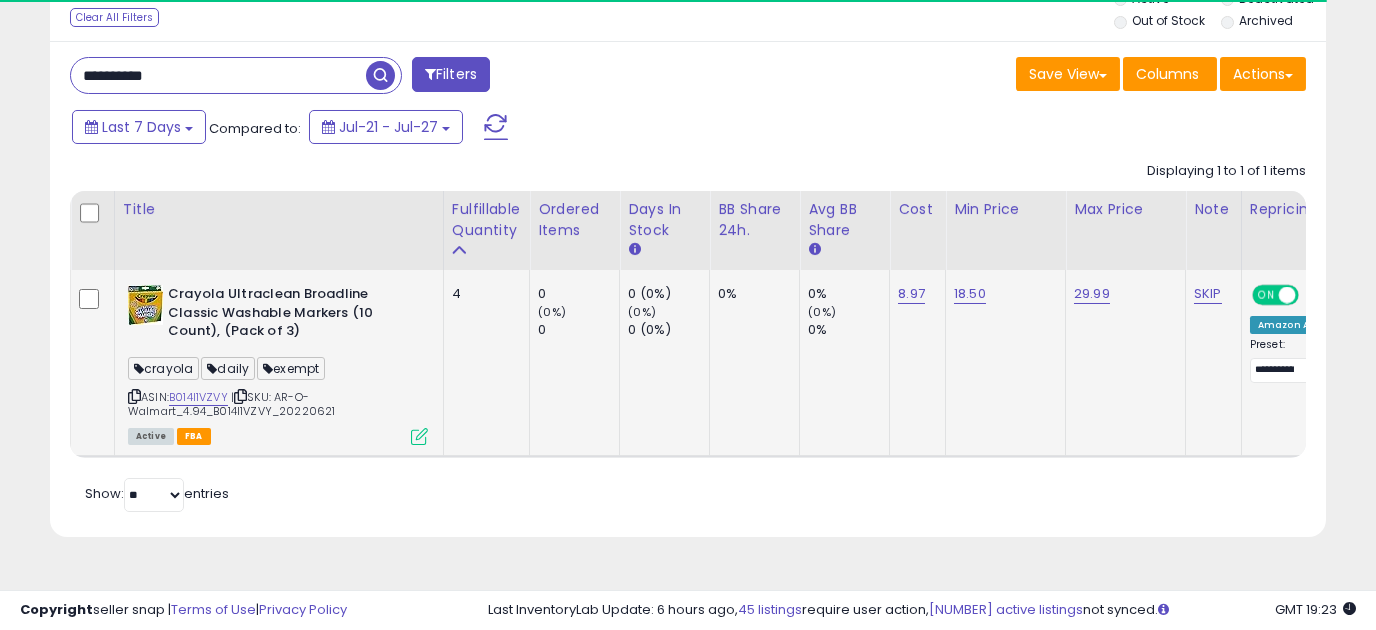 scroll, scrollTop: 265, scrollLeft: 0, axis: vertical 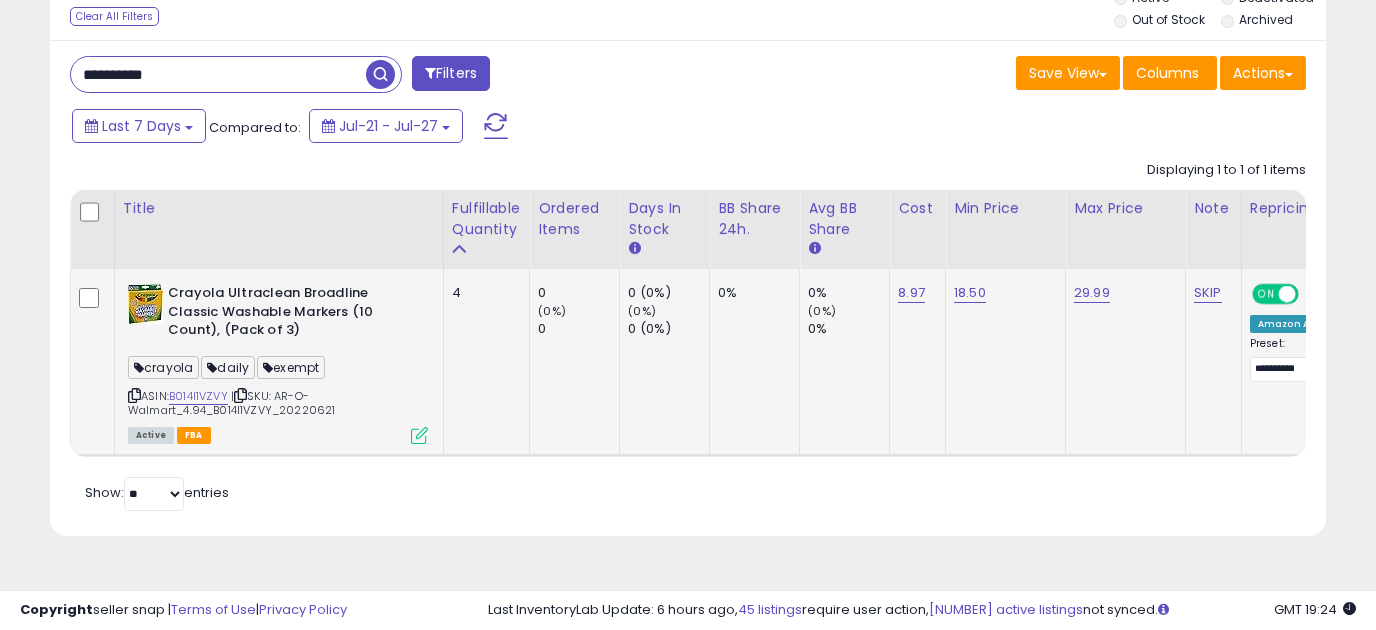 drag, startPoint x: 332, startPoint y: 409, endPoint x: 152, endPoint y: 299, distance: 210.95023 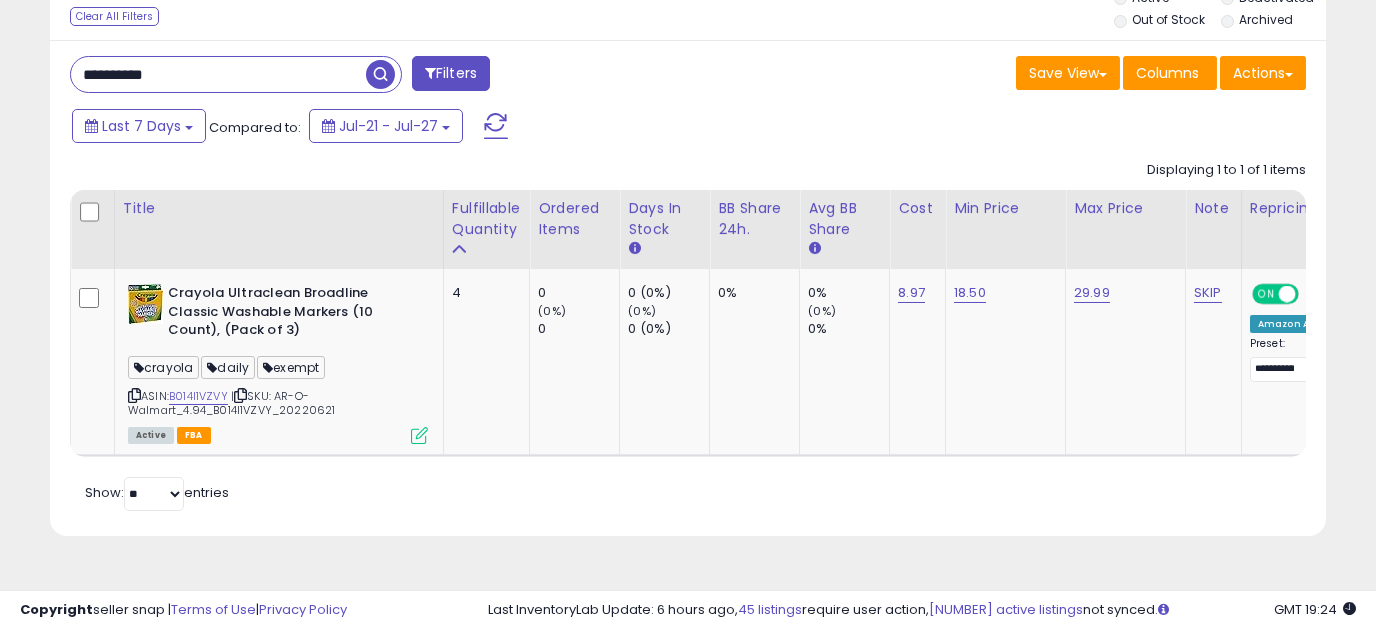 drag, startPoint x: 501, startPoint y: 474, endPoint x: 537, endPoint y: 473, distance: 36.013885 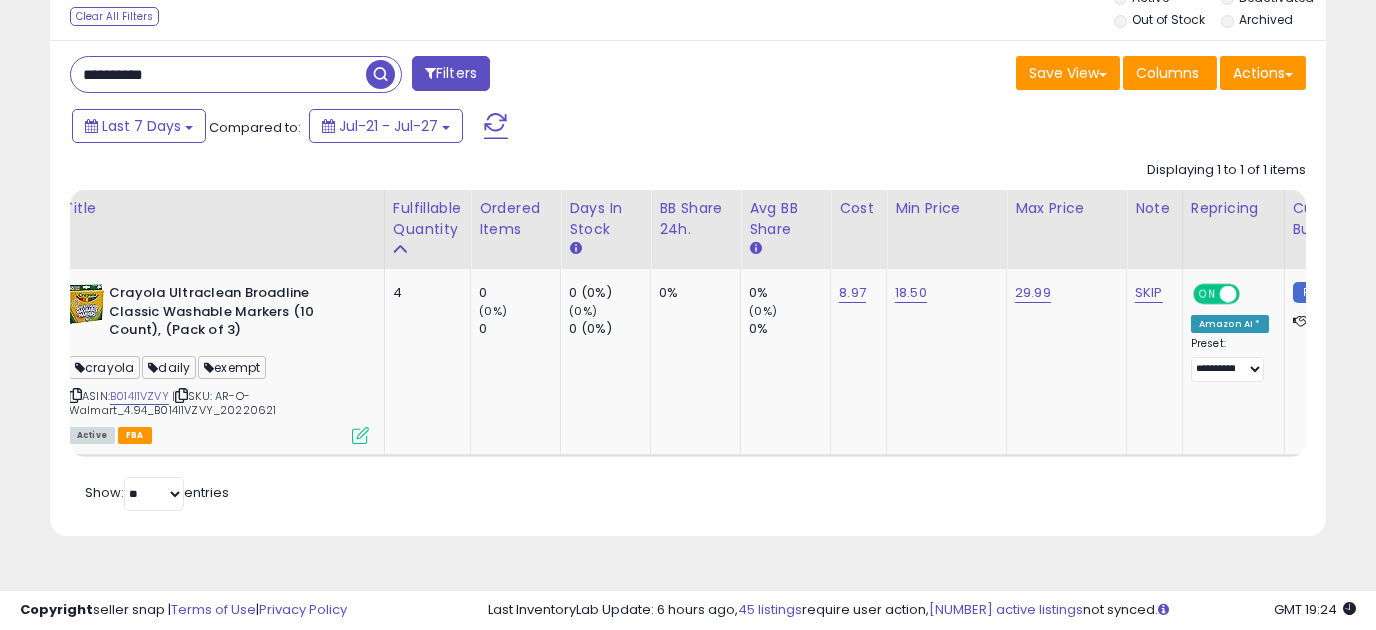 scroll, scrollTop: 0, scrollLeft: 168, axis: horizontal 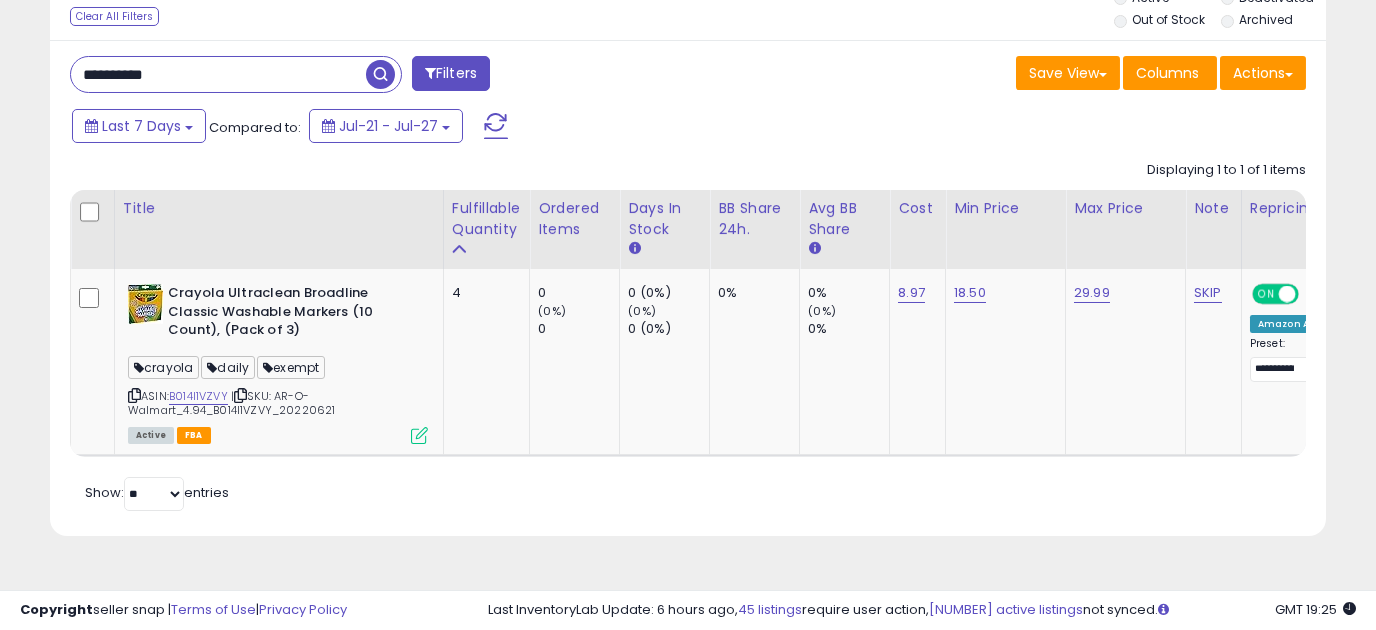 drag, startPoint x: 177, startPoint y: 72, endPoint x: 19, endPoint y: 74, distance: 158.01266 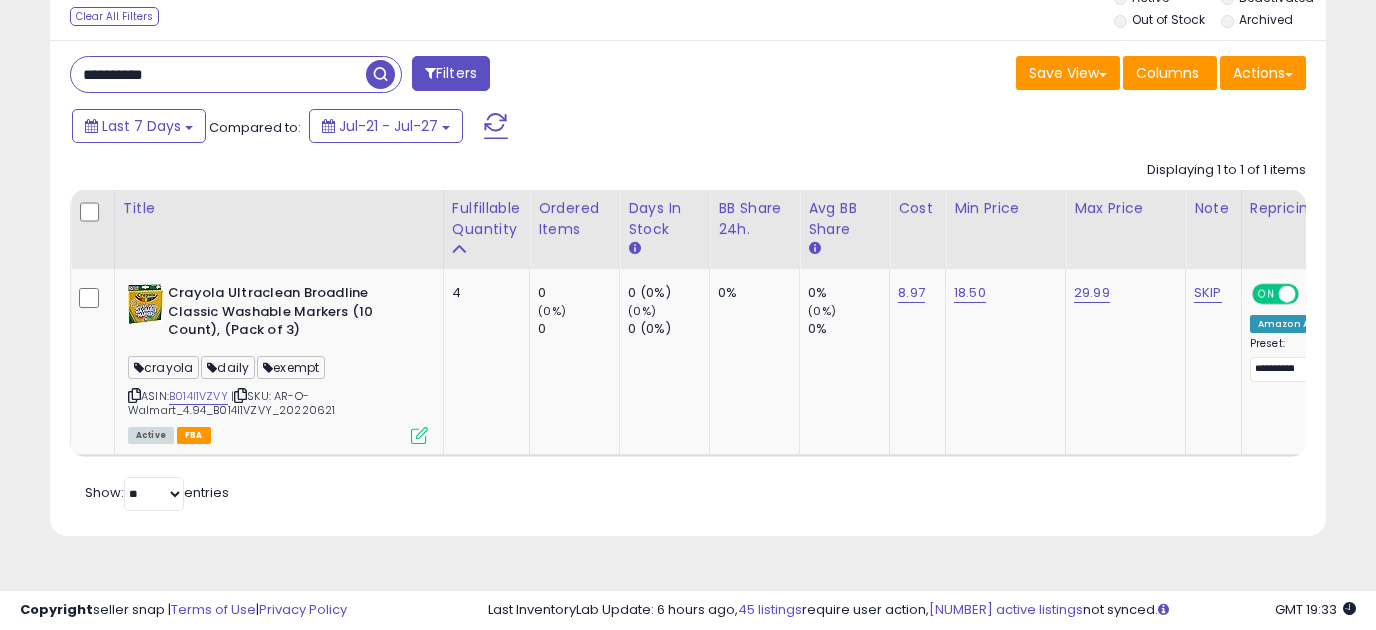 paste 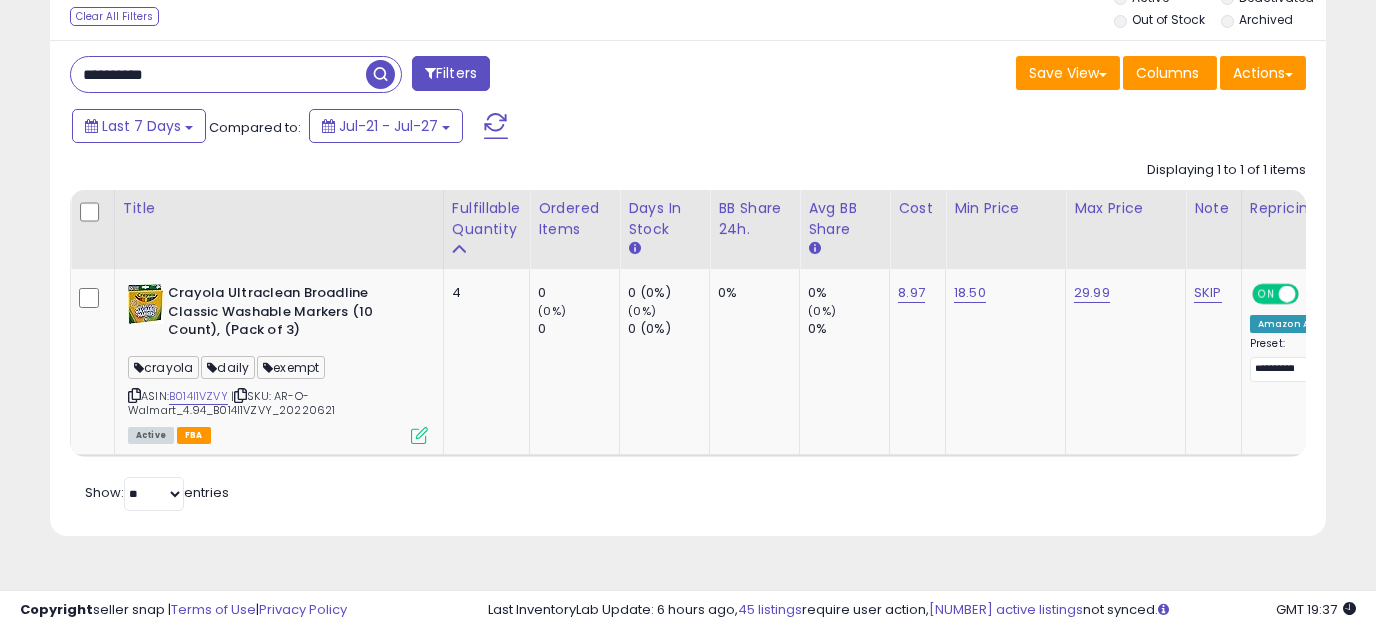 drag, startPoint x: 133, startPoint y: 78, endPoint x: 39, endPoint y: 77, distance: 94.00532 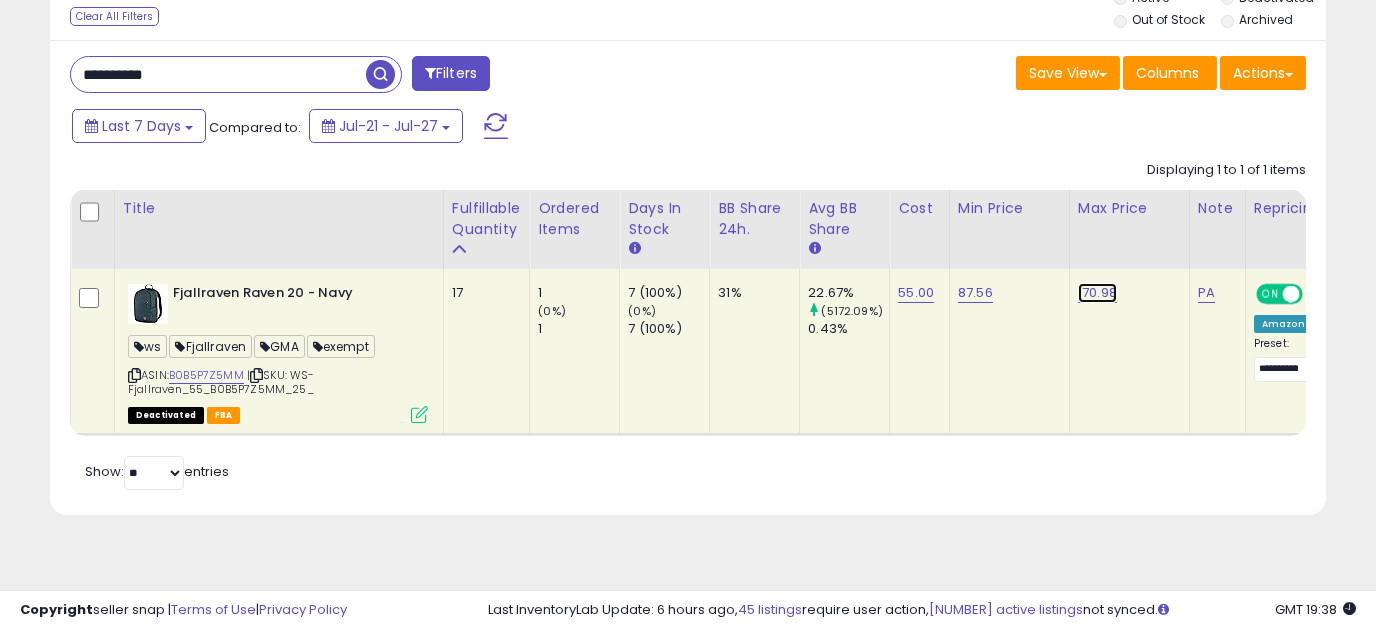 click on "170.98" at bounding box center [1097, 293] 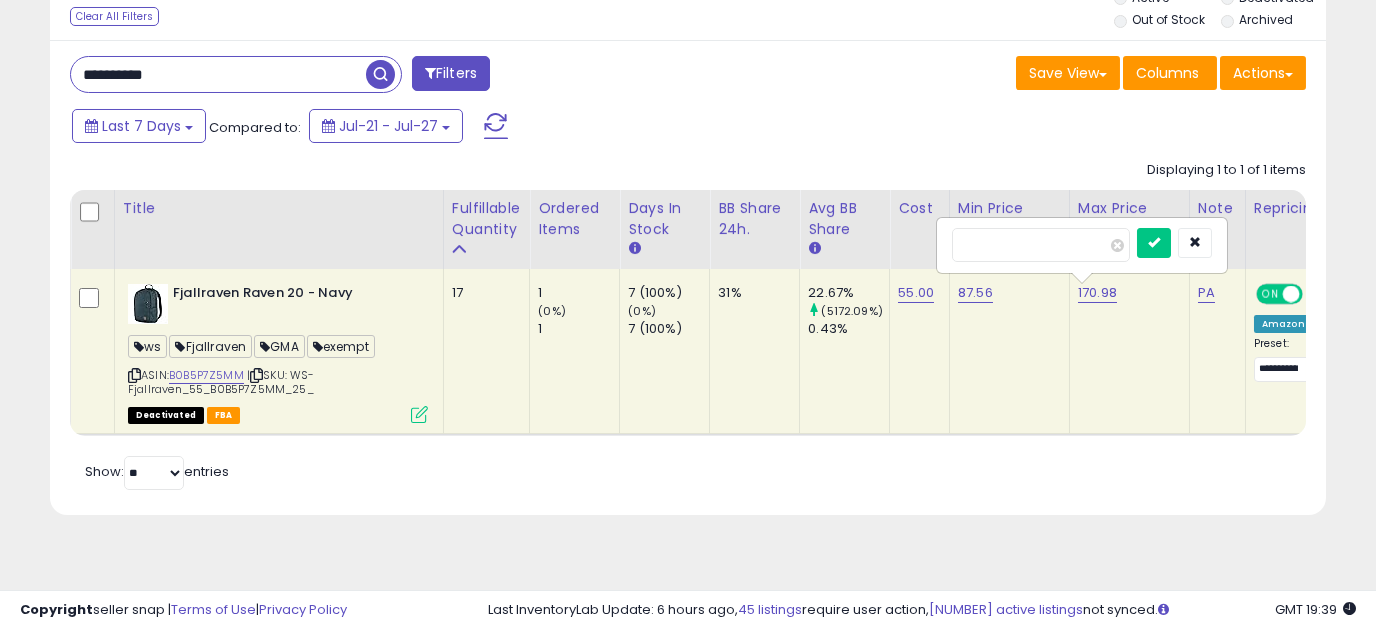 drag, startPoint x: 1013, startPoint y: 260, endPoint x: 922, endPoint y: 270, distance: 91.5478 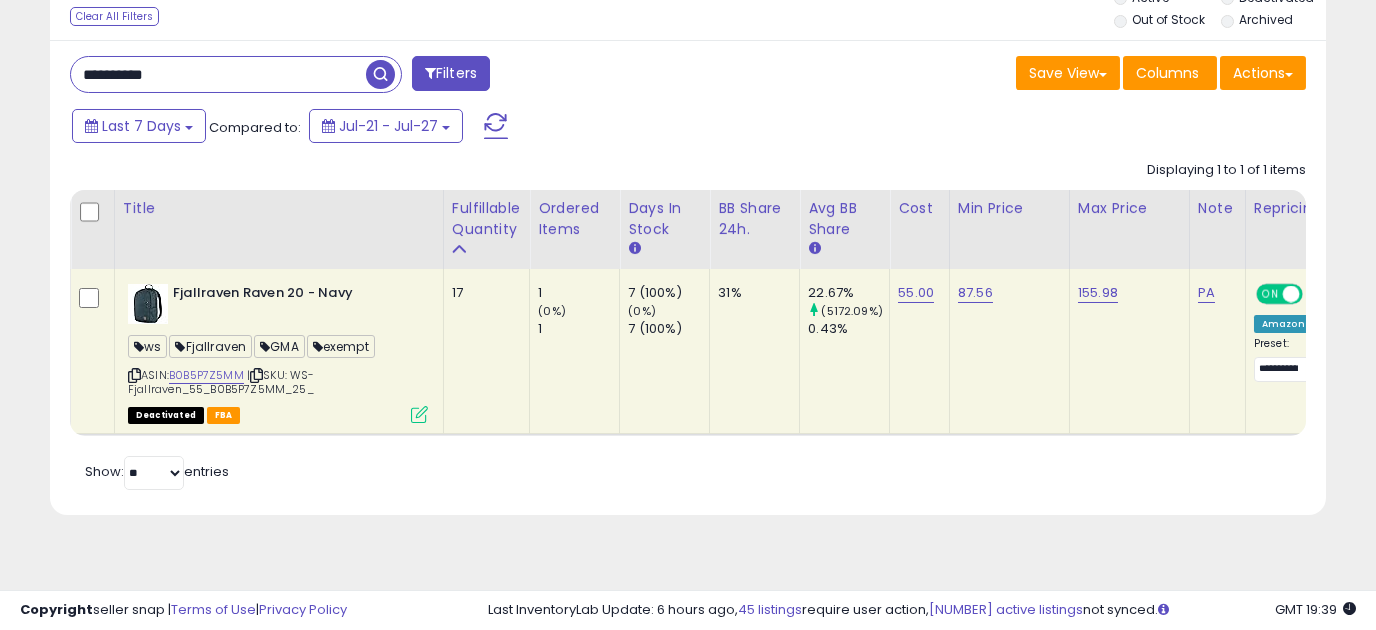 drag, startPoint x: 196, startPoint y: 75, endPoint x: 37, endPoint y: 85, distance: 159.31415 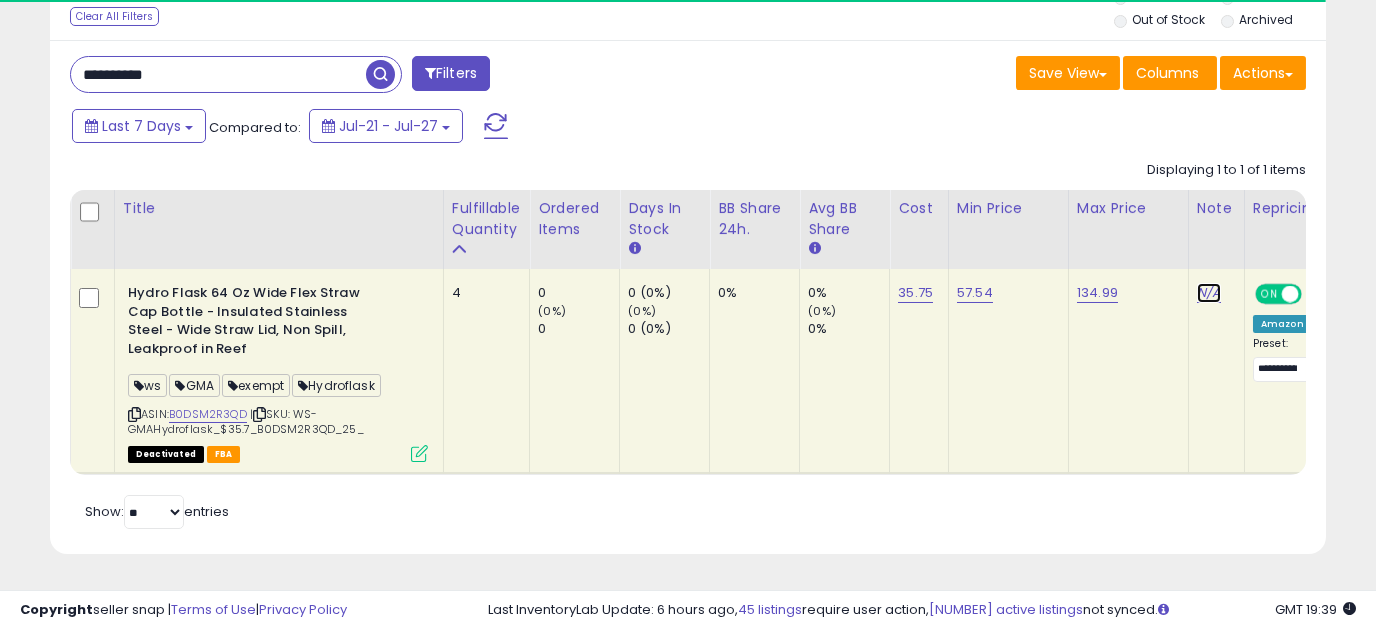 click on "N/A" at bounding box center [1209, 293] 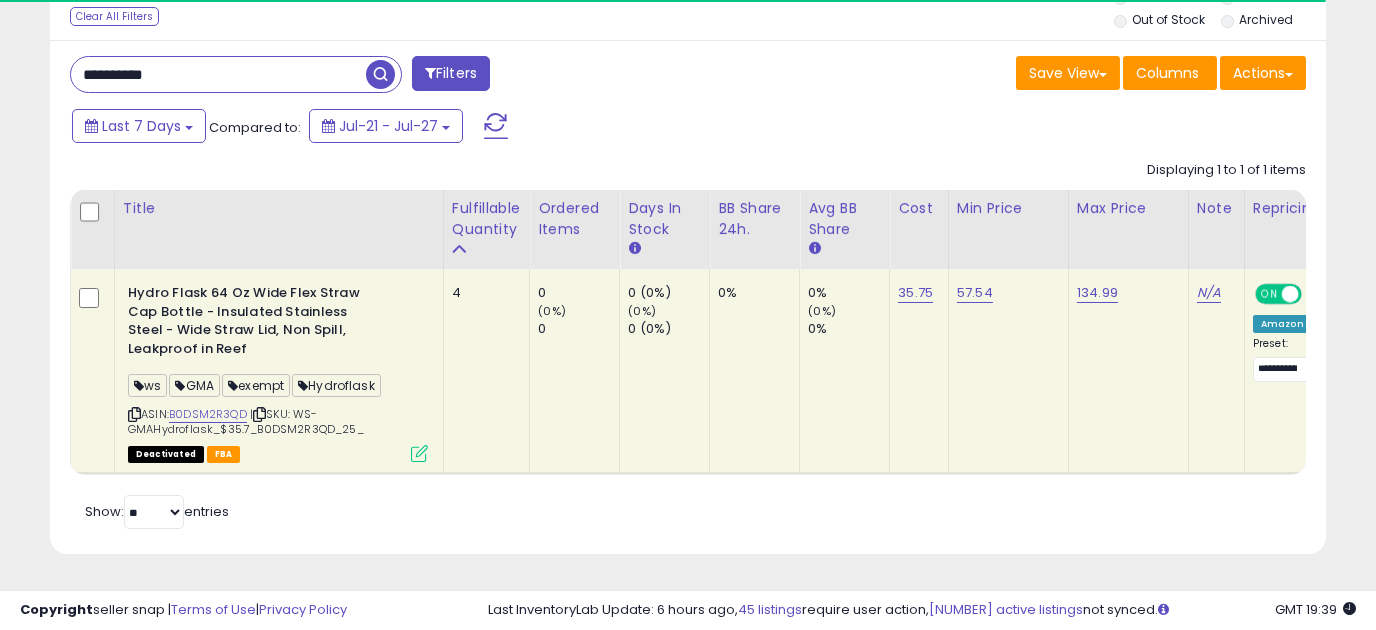 scroll, scrollTop: 0, scrollLeft: 101, axis: horizontal 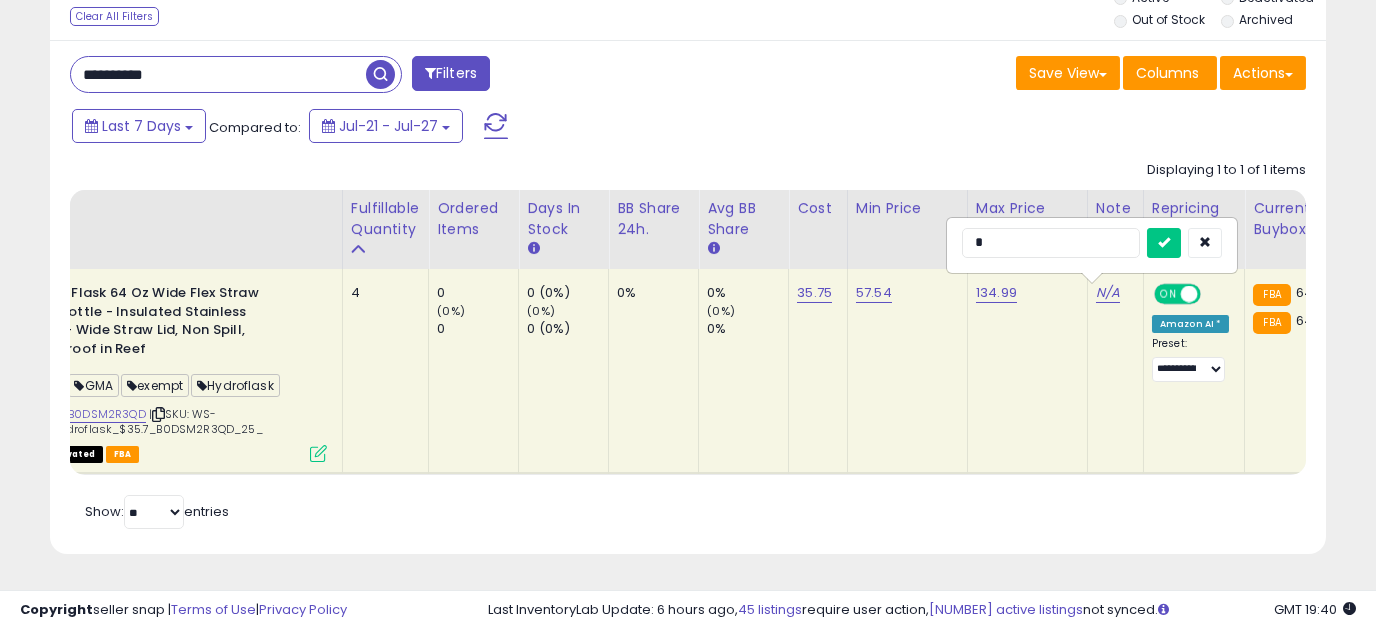 type on "**" 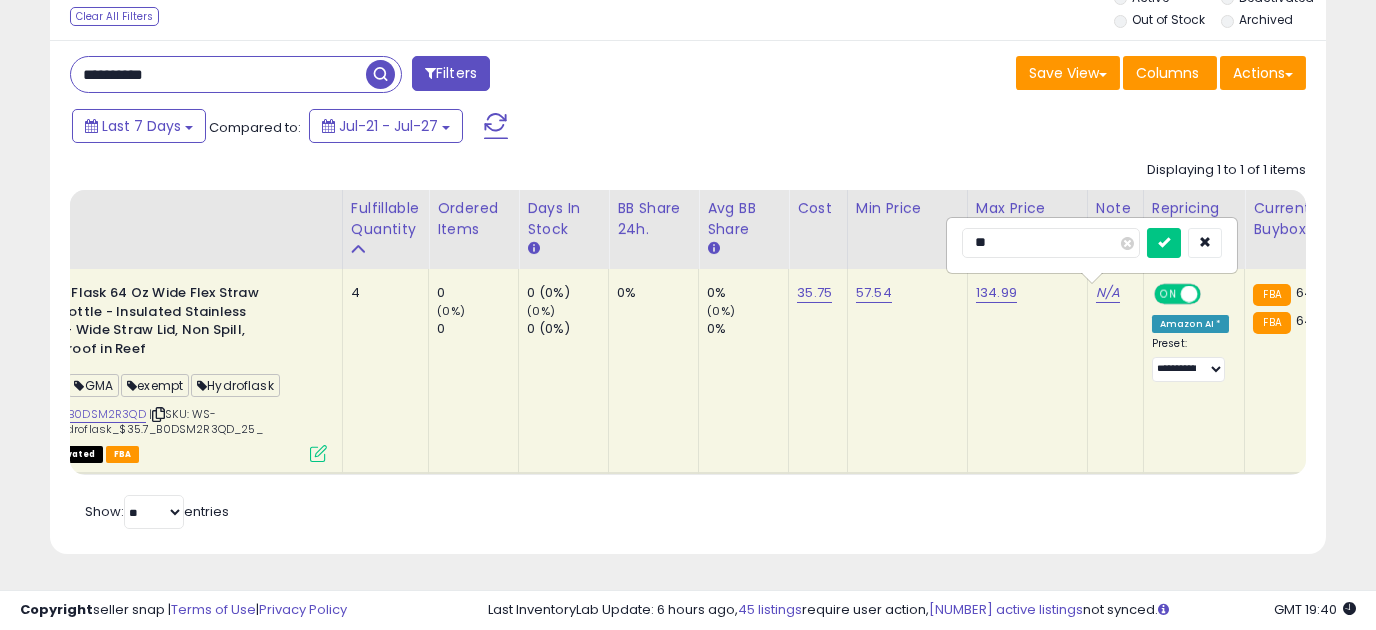 click at bounding box center (1164, 243) 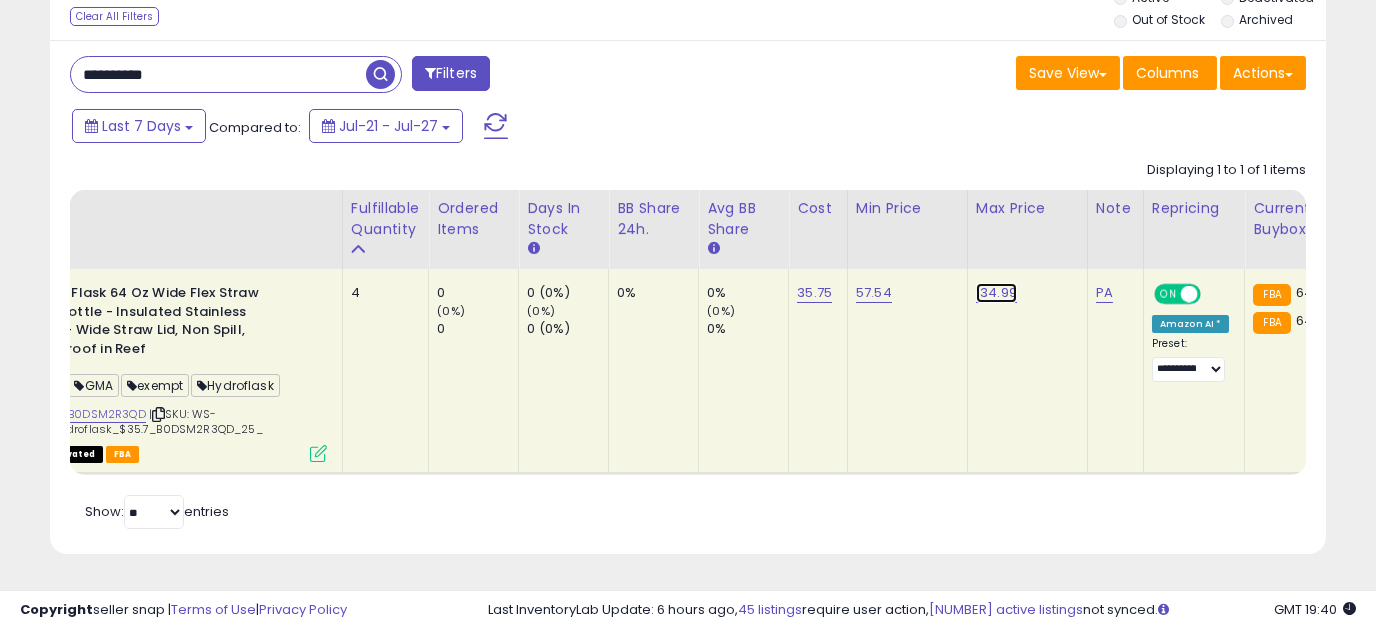 click on "134.99" at bounding box center [996, 293] 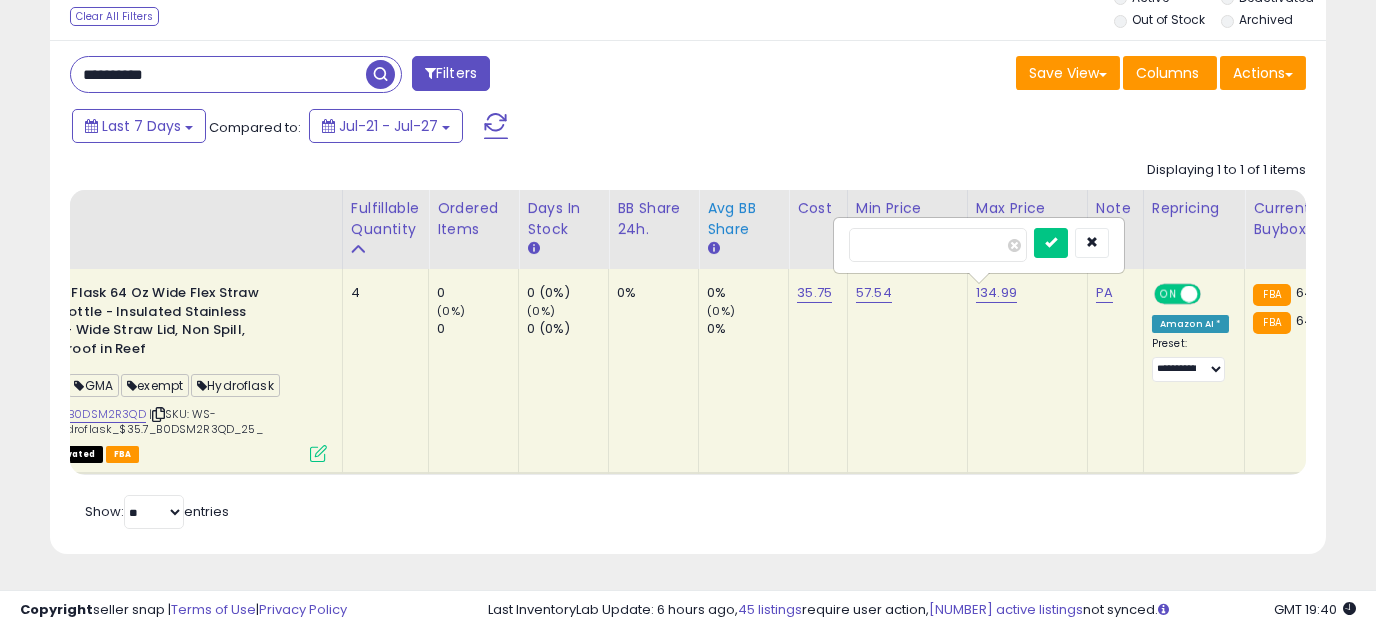 drag, startPoint x: 920, startPoint y: 247, endPoint x: 751, endPoint y: 245, distance: 169.01184 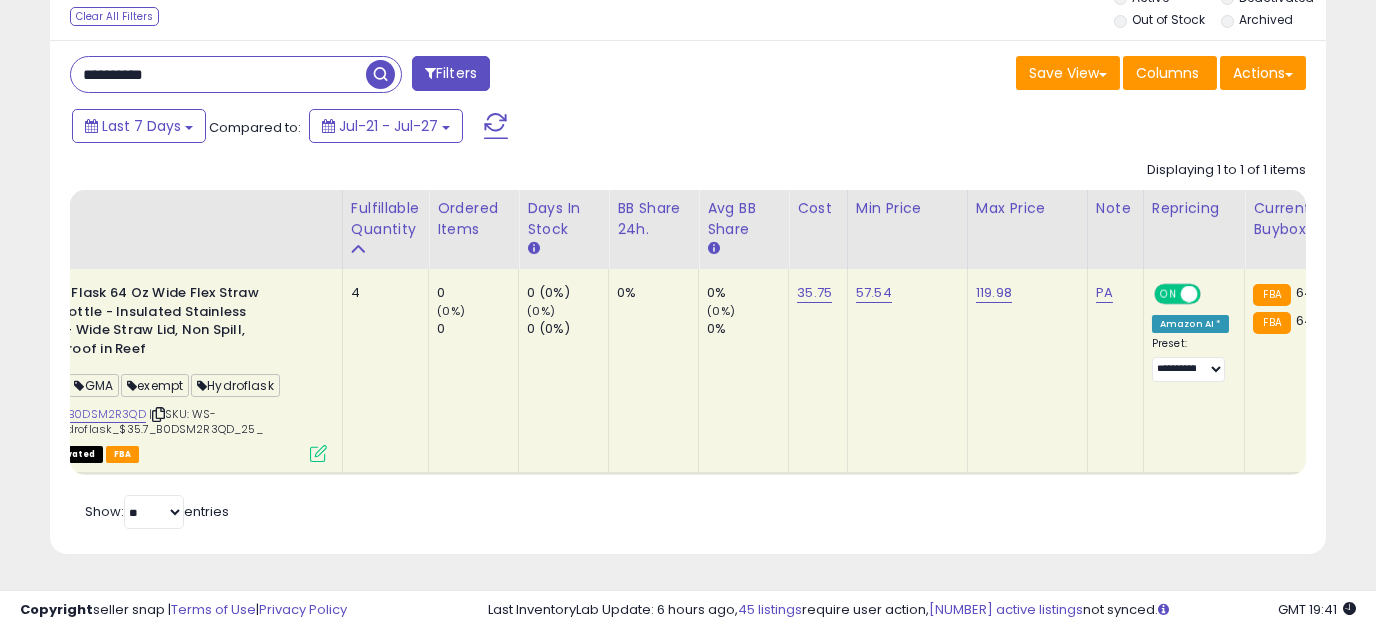 drag, startPoint x: 224, startPoint y: 74, endPoint x: 47, endPoint y: 88, distance: 177.55281 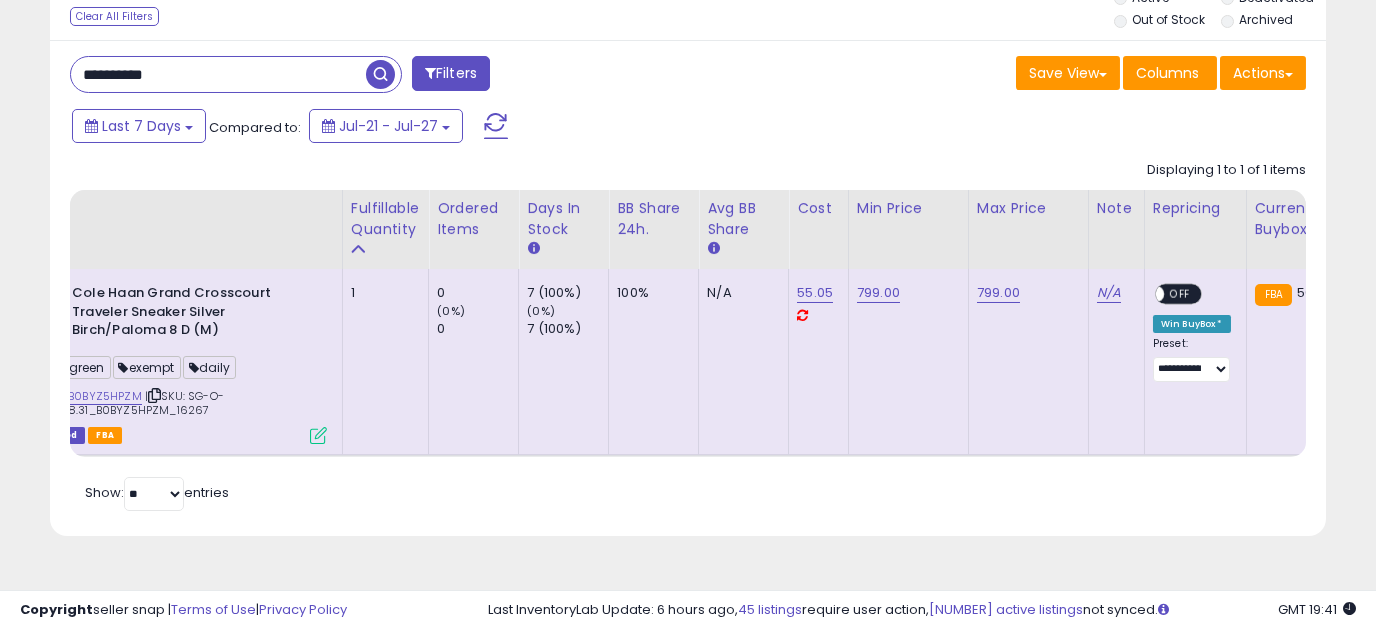 drag, startPoint x: 217, startPoint y: 90, endPoint x: 35, endPoint y: 104, distance: 182.53767 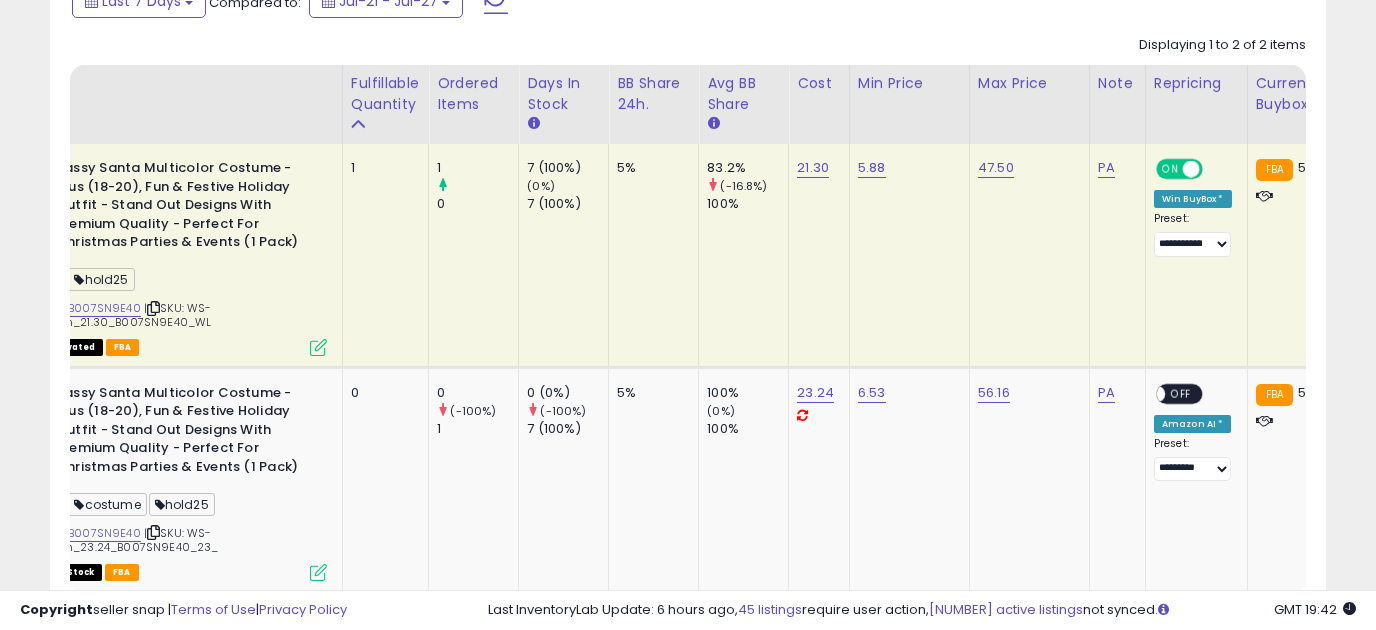 scroll, scrollTop: 515, scrollLeft: 0, axis: vertical 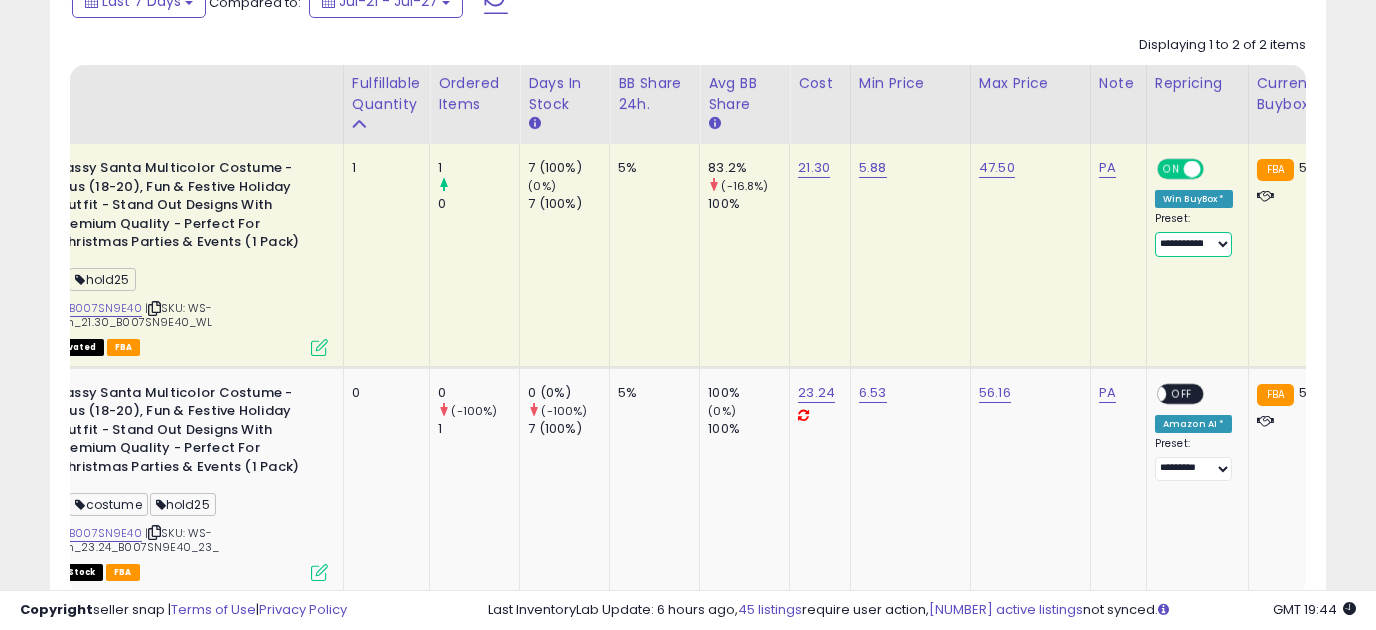 click on "**********" at bounding box center [1193, 244] 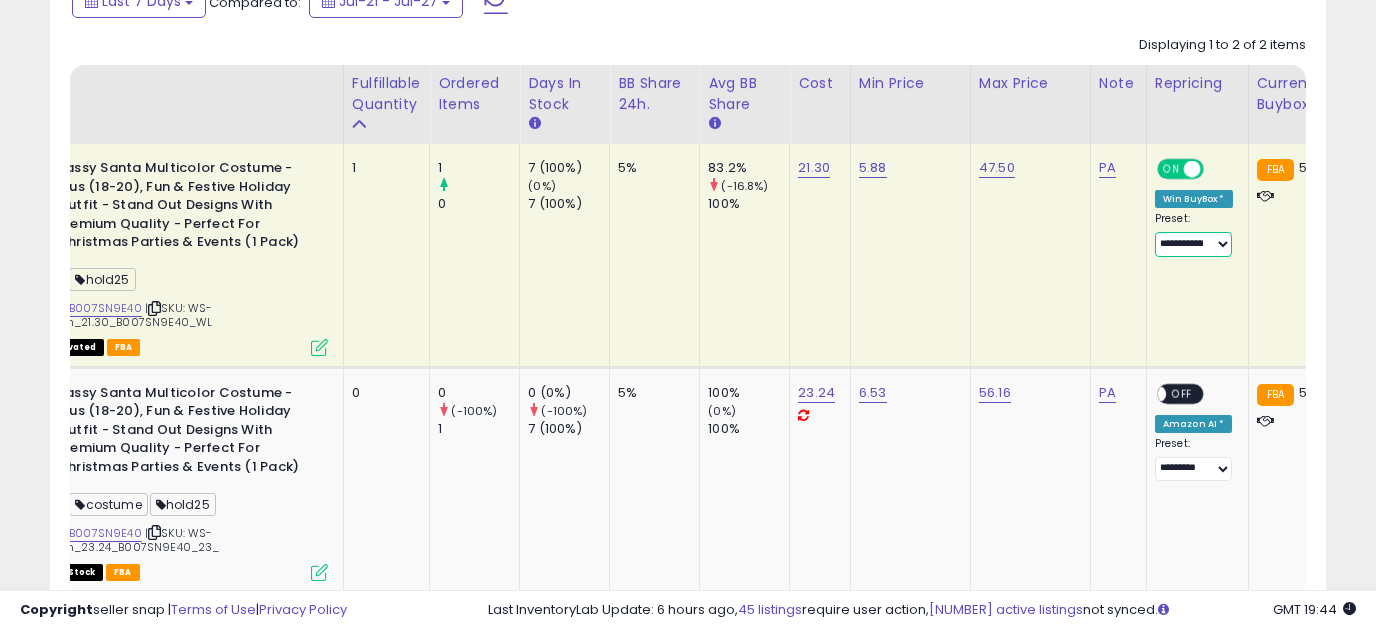 select on "*********" 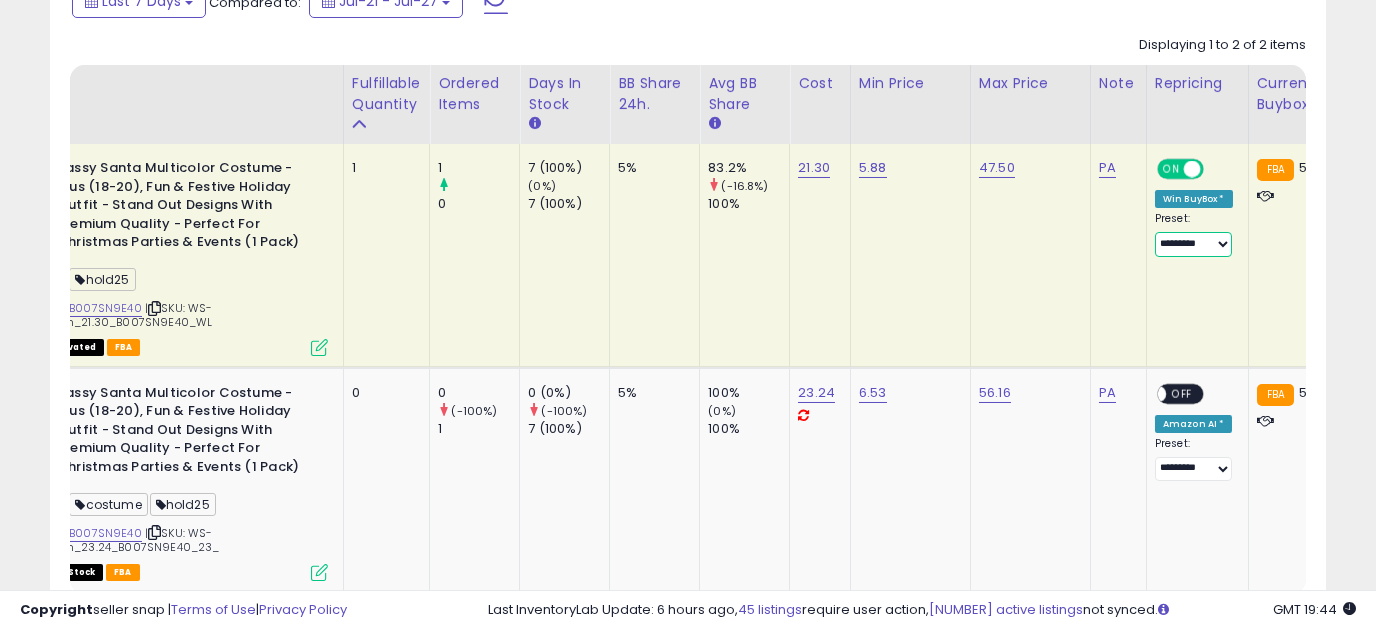click on "**********" at bounding box center [1193, 244] 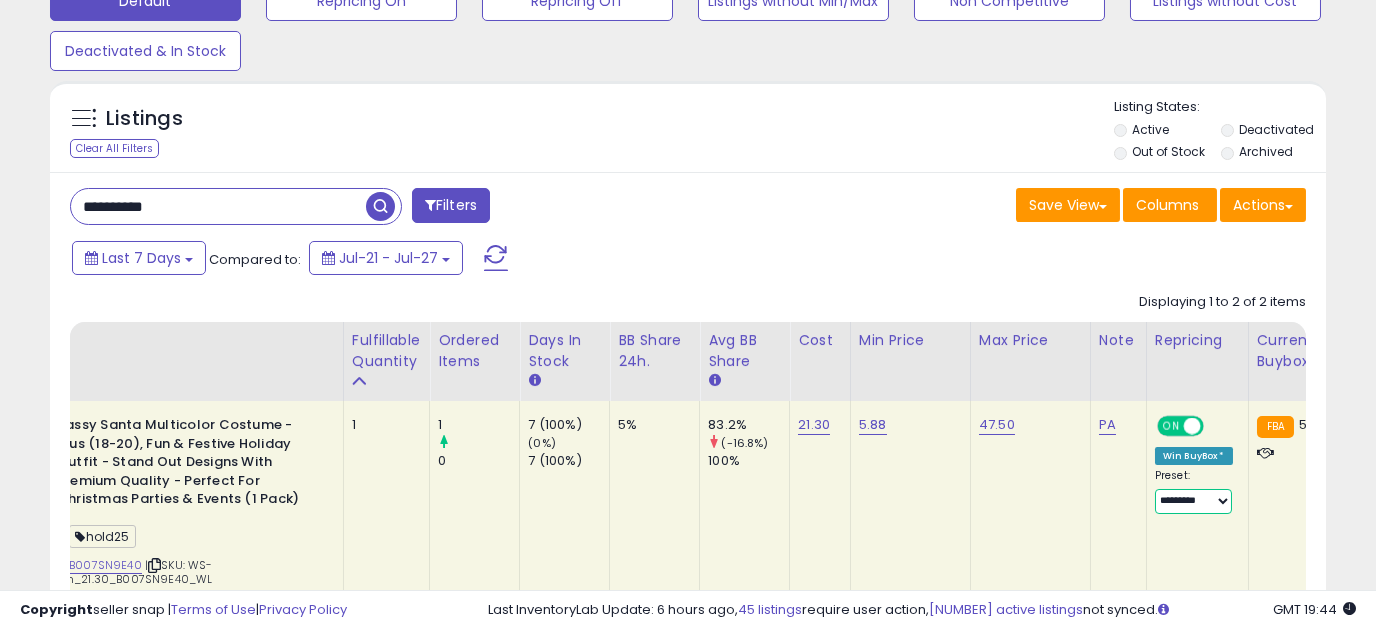 scroll, scrollTop: 0, scrollLeft: 0, axis: both 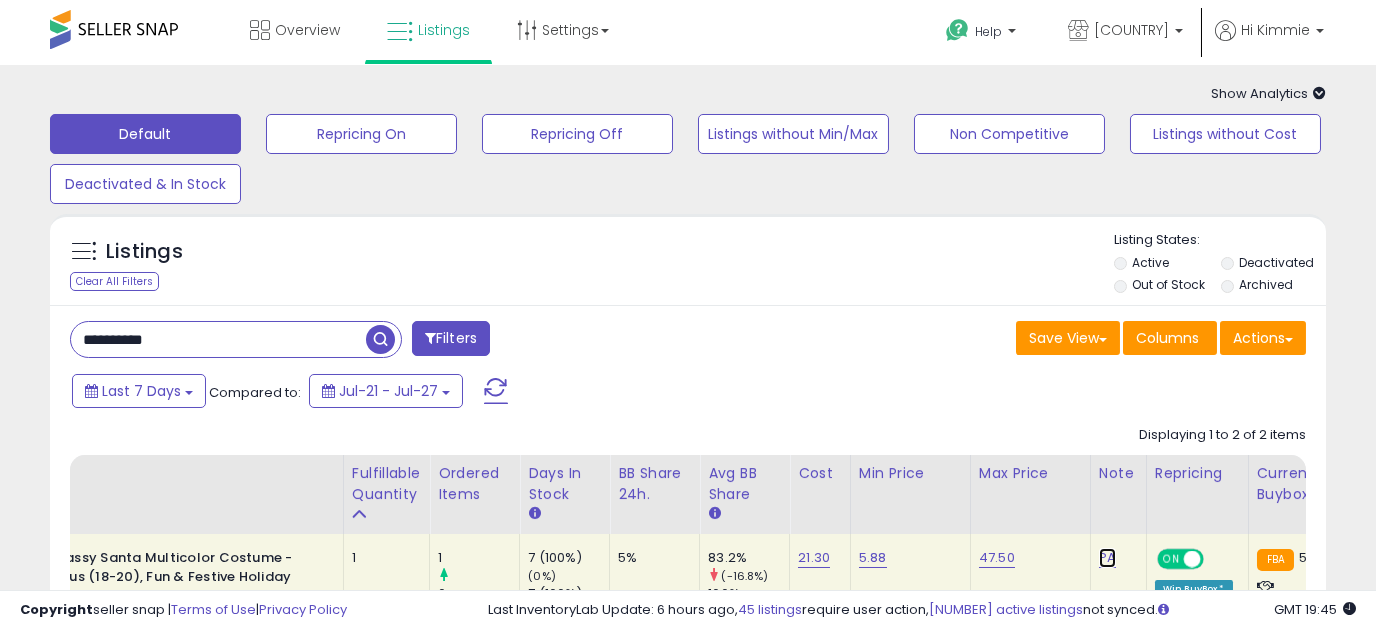 click on "PA" at bounding box center (1107, 558) 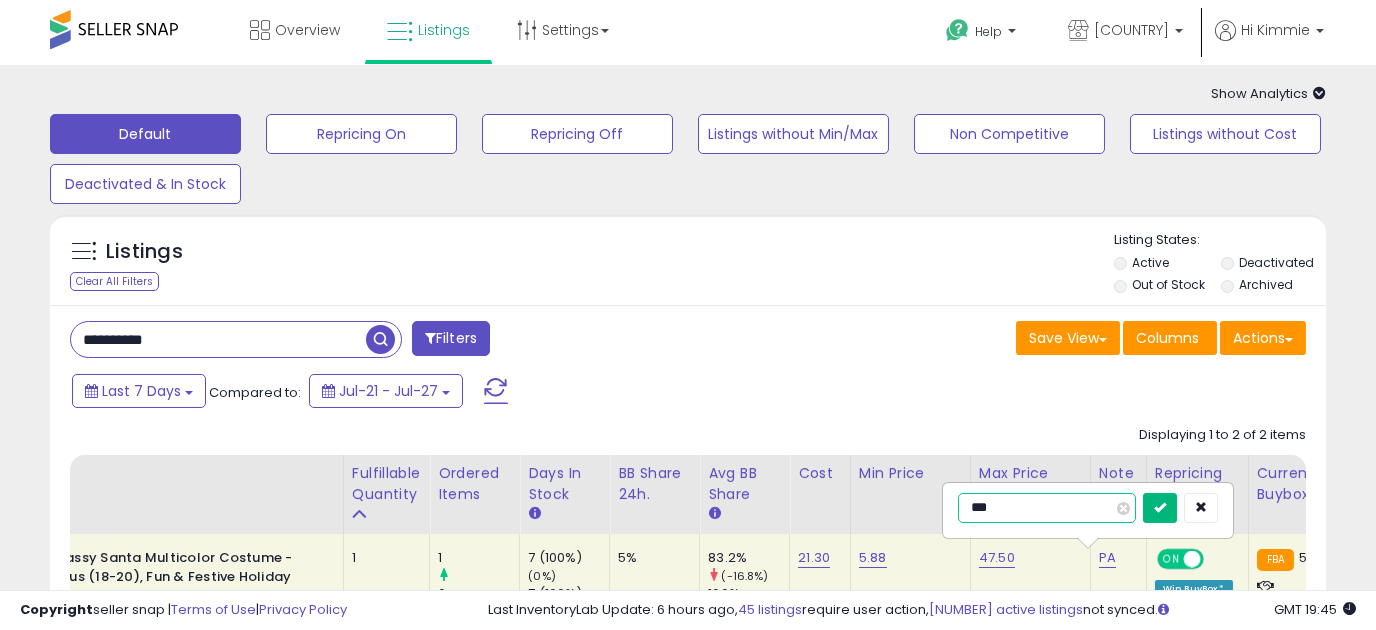 type on "***" 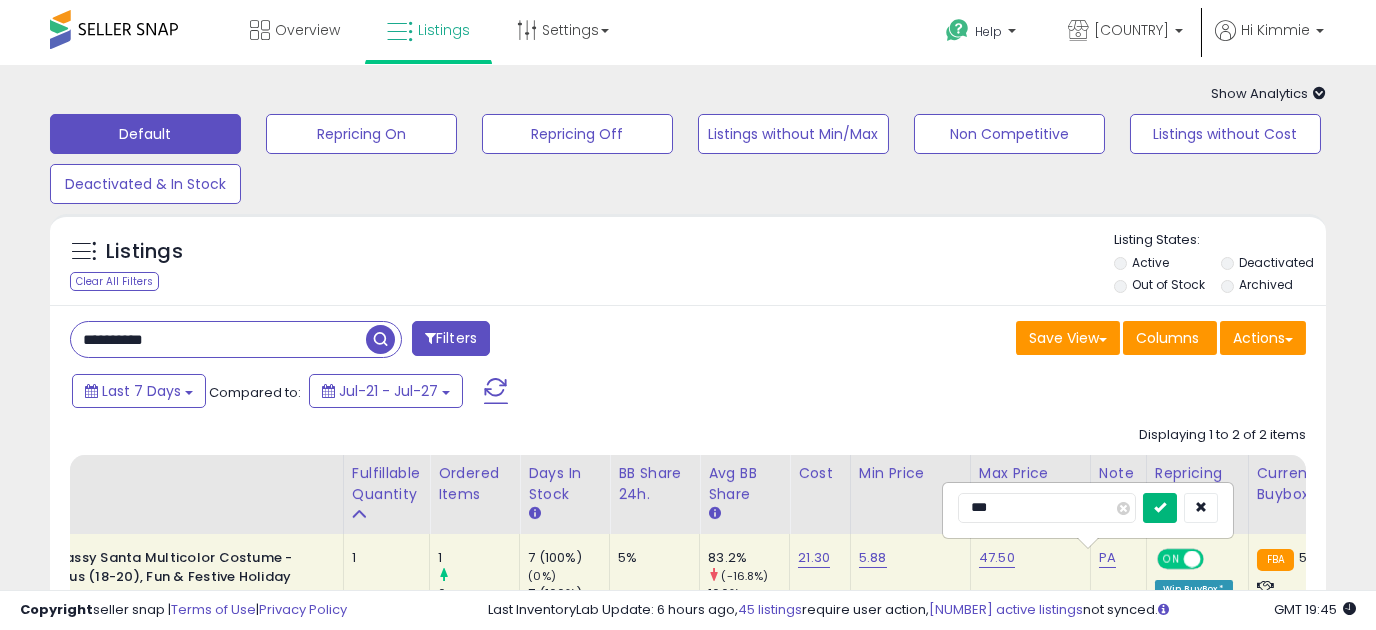 click at bounding box center [1160, 507] 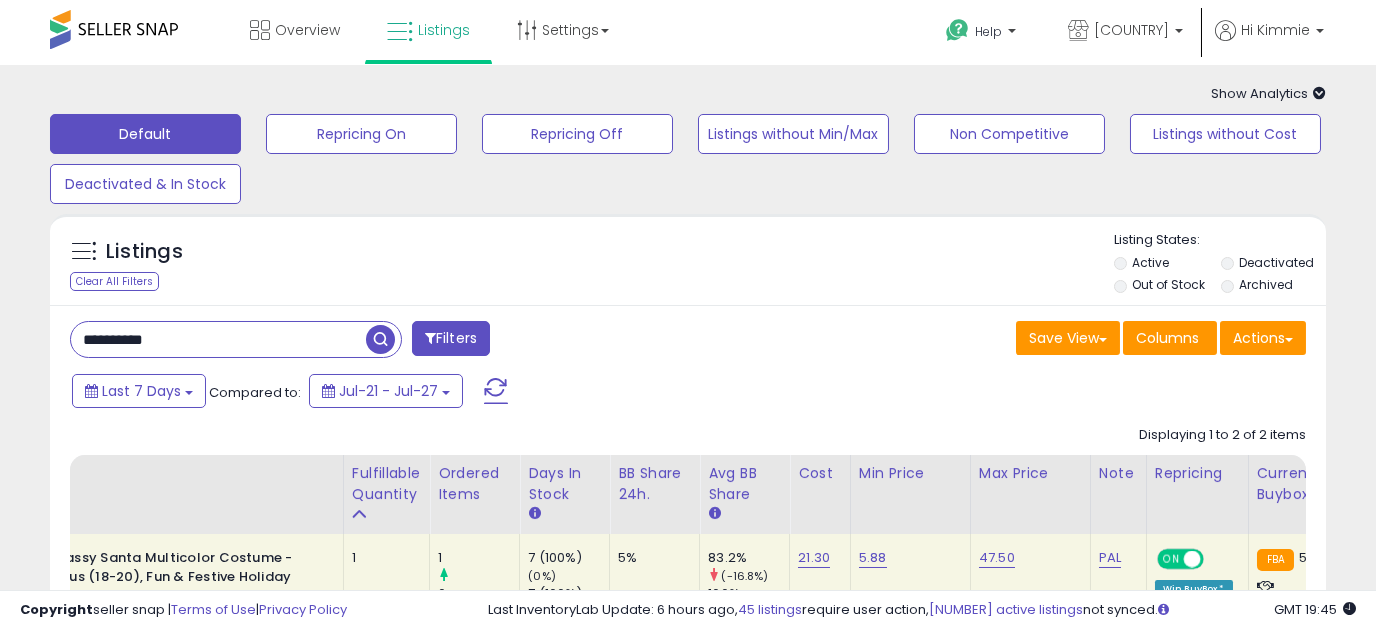 click on "PAL" 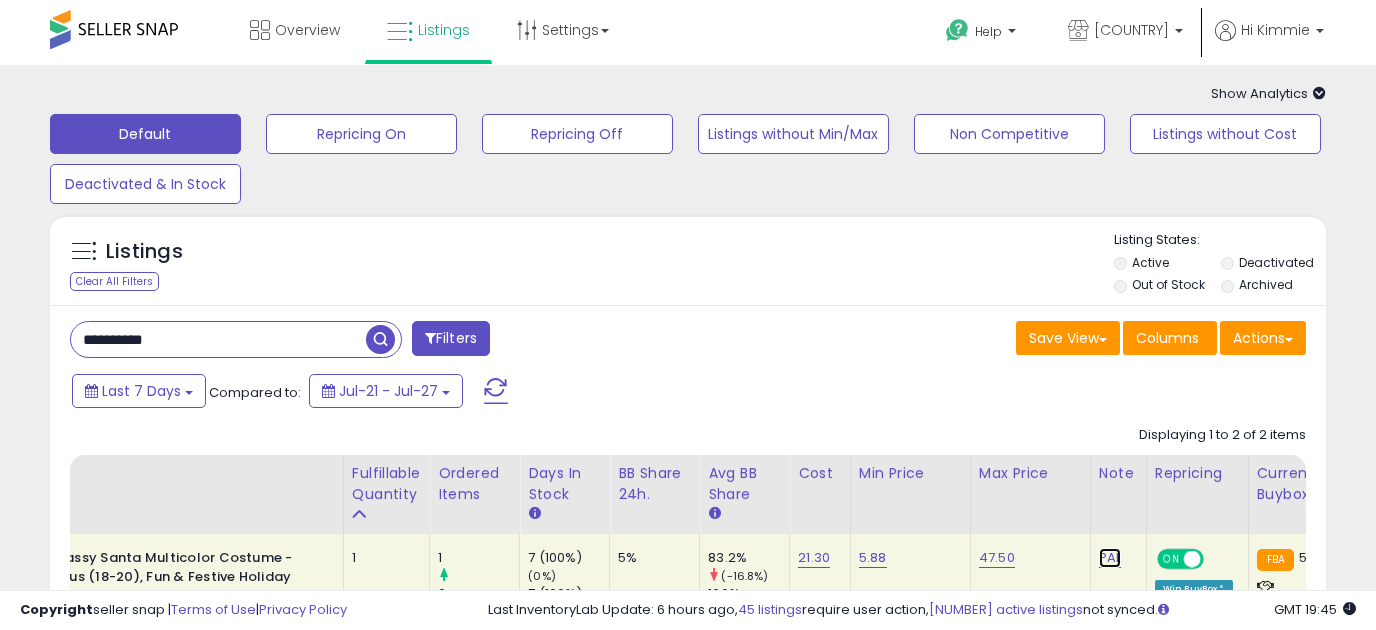 click on "PAL" at bounding box center (1110, 558) 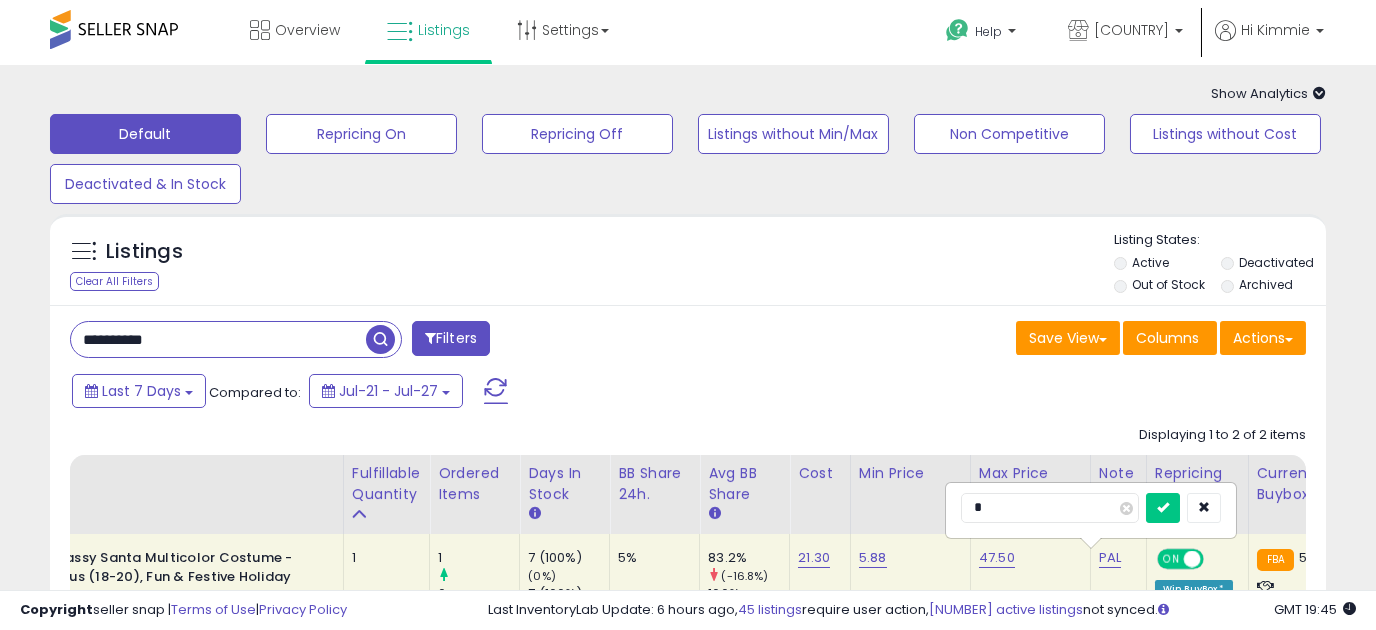 type on "**" 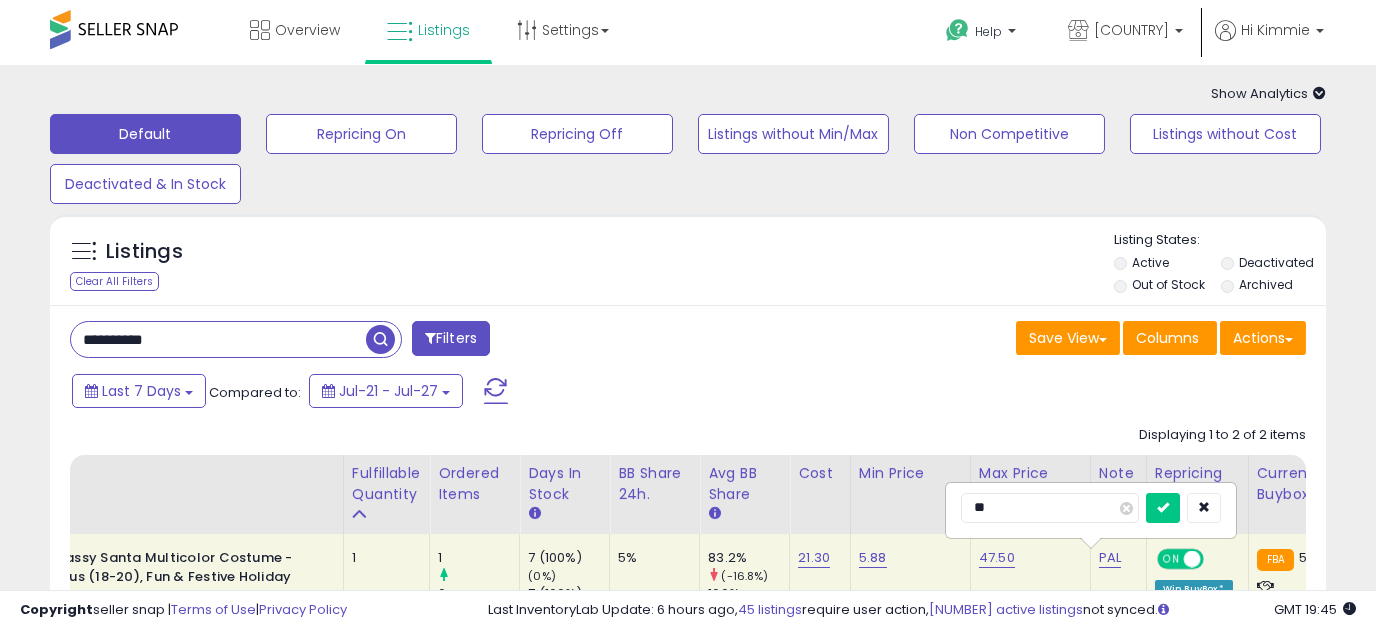 click at bounding box center [1163, 508] 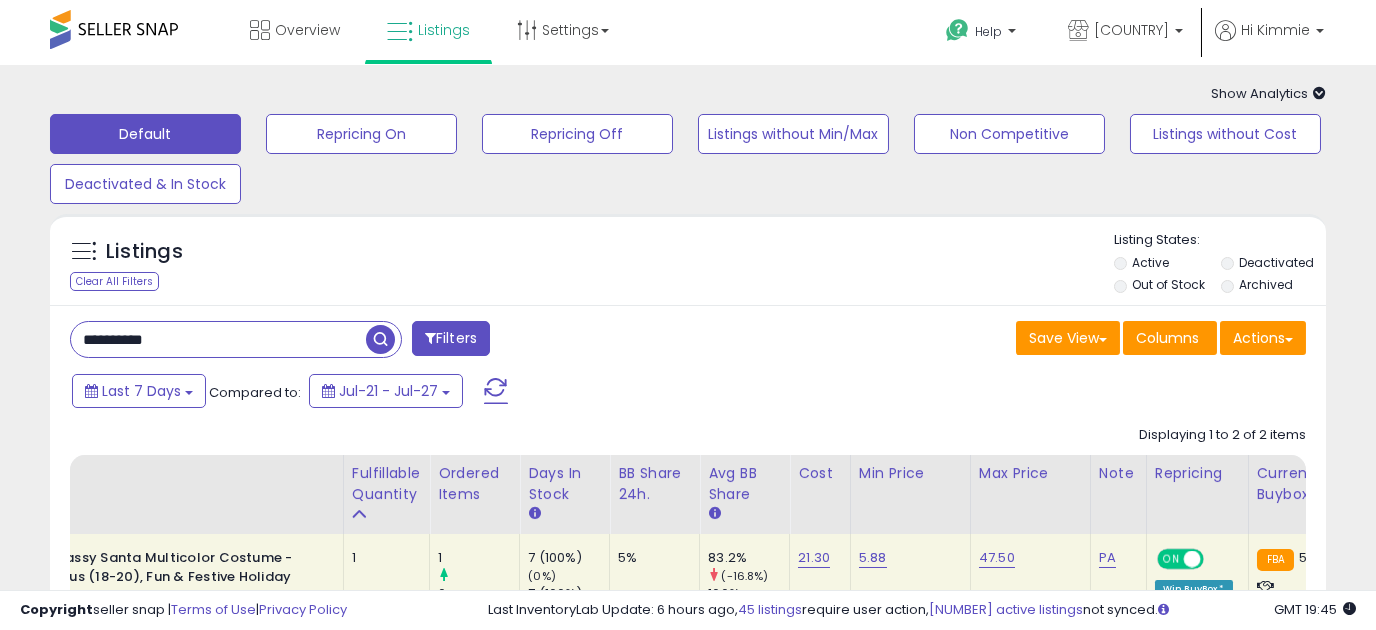 drag, startPoint x: 215, startPoint y: 347, endPoint x: 48, endPoint y: 346, distance: 167.00299 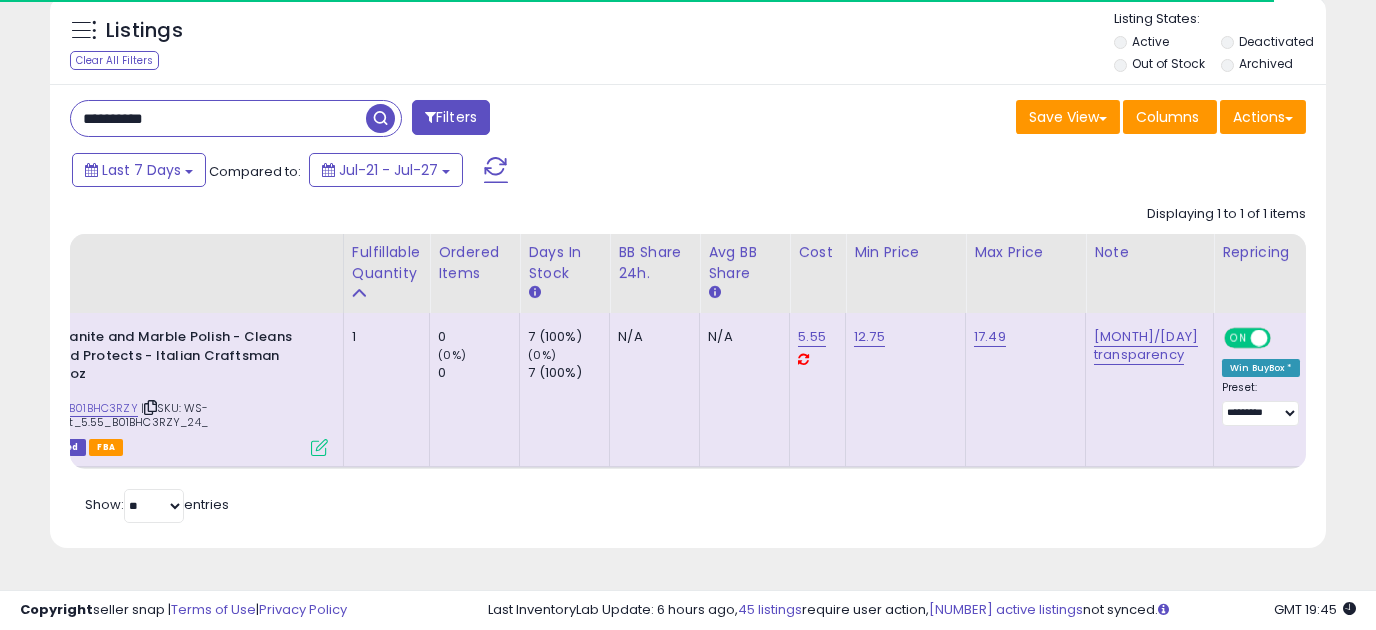 scroll, scrollTop: 250, scrollLeft: 0, axis: vertical 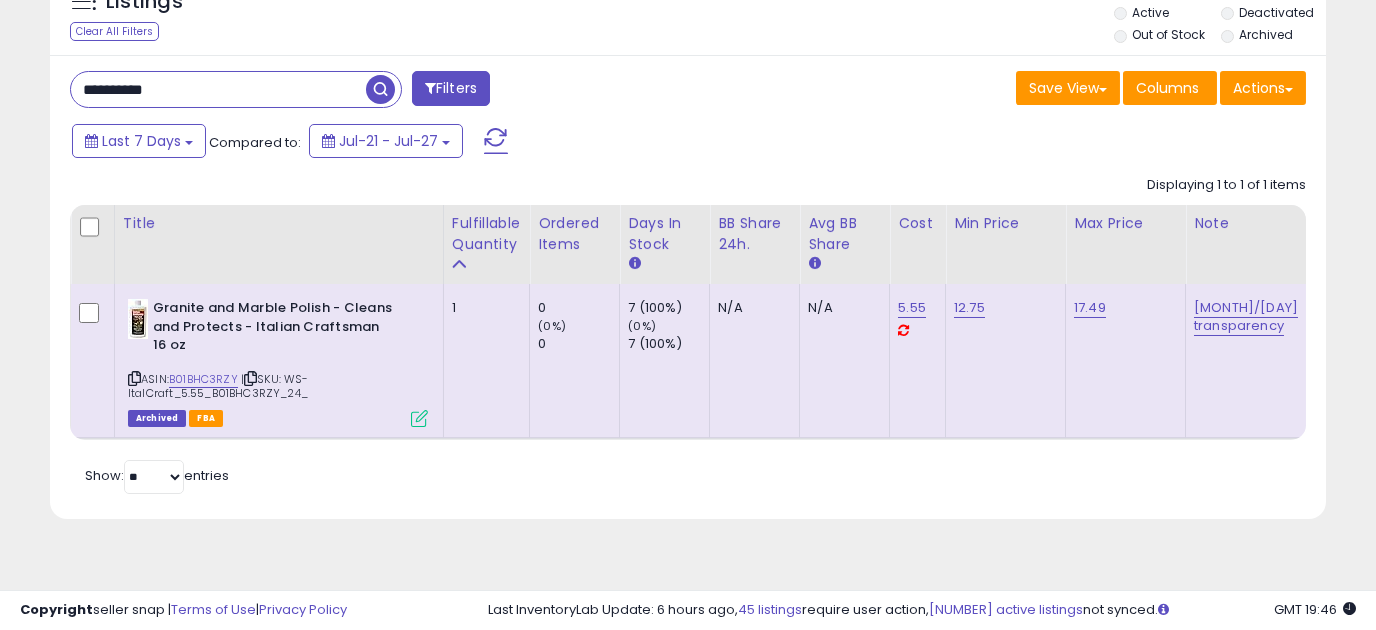 drag, startPoint x: 267, startPoint y: 102, endPoint x: -76, endPoint y: 121, distance: 343.52585 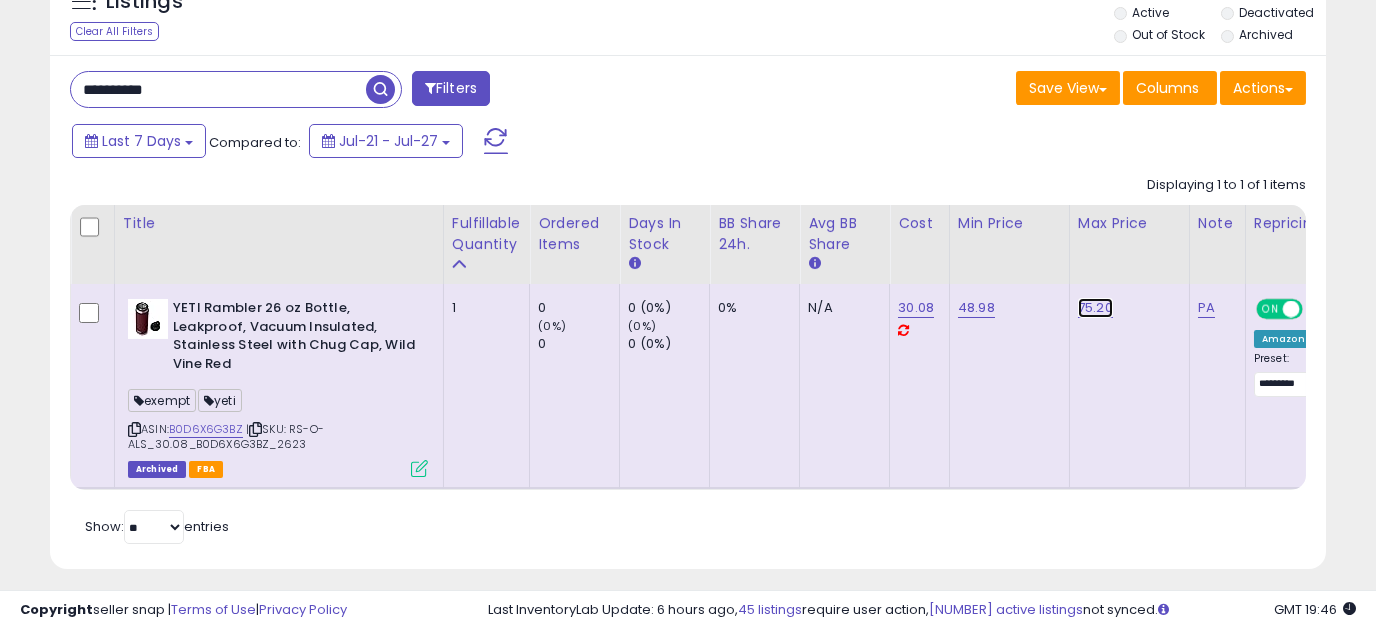 click on "75.20" at bounding box center (1095, 308) 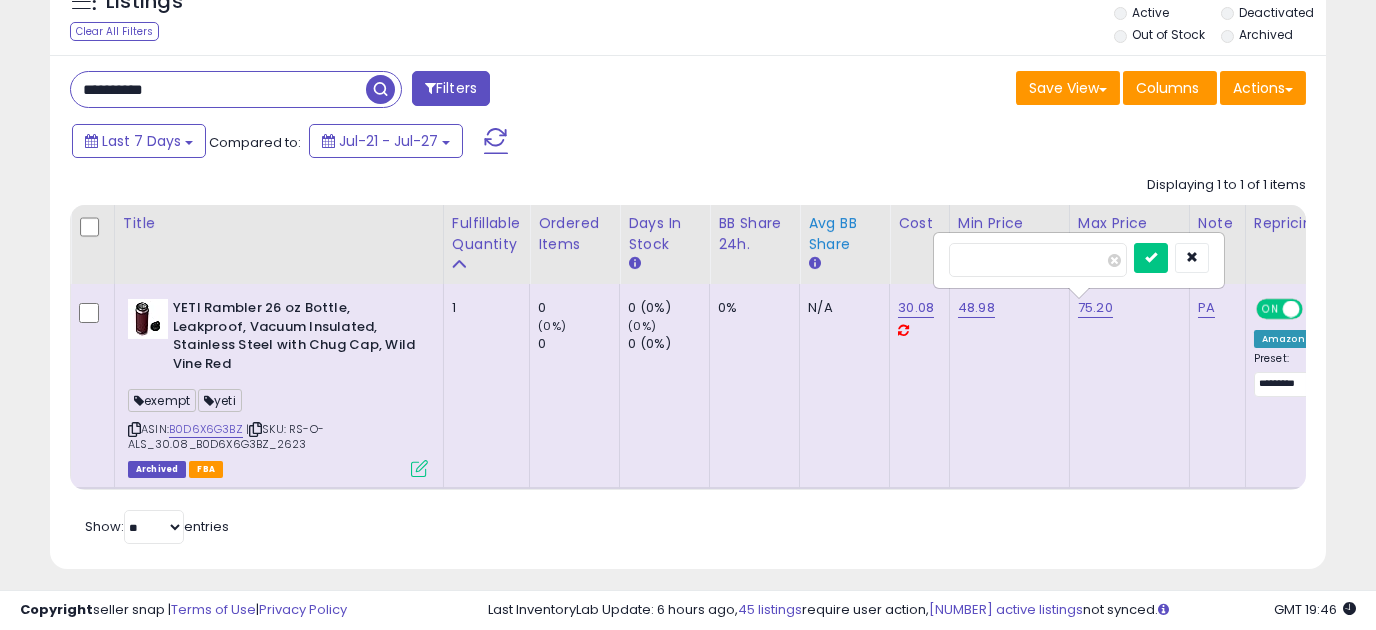 drag, startPoint x: 1012, startPoint y: 263, endPoint x: 834, endPoint y: 251, distance: 178.40404 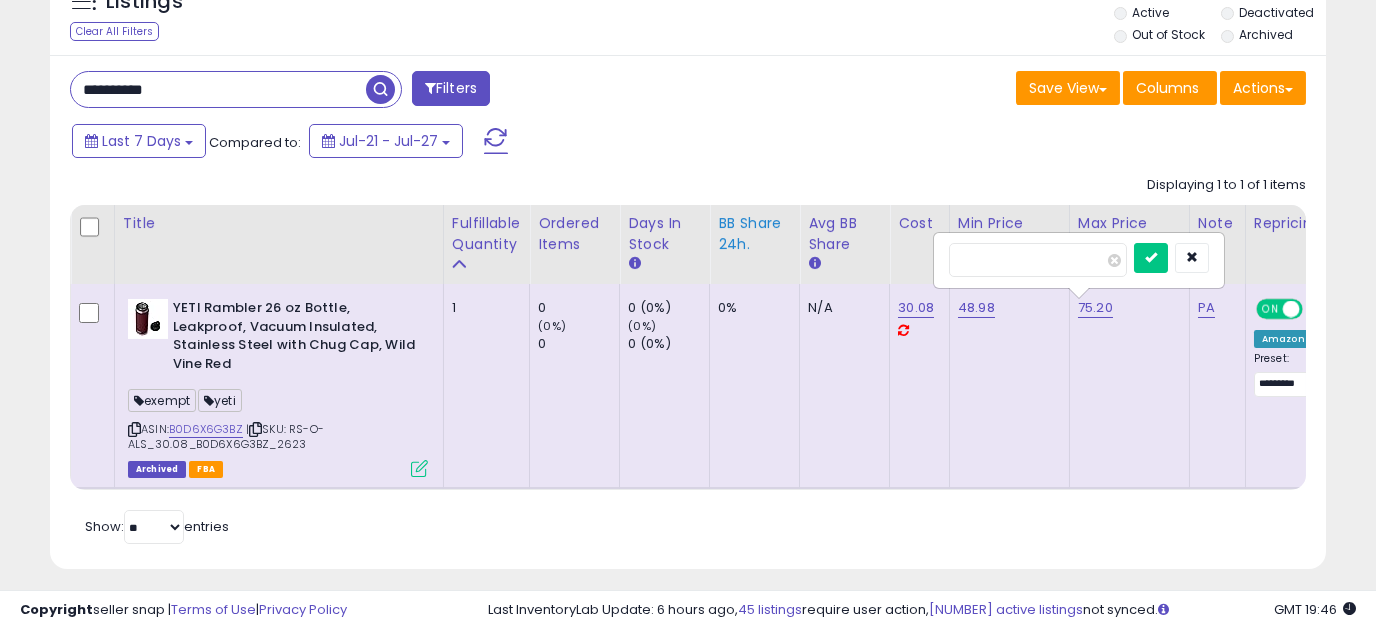 type on "*****" 